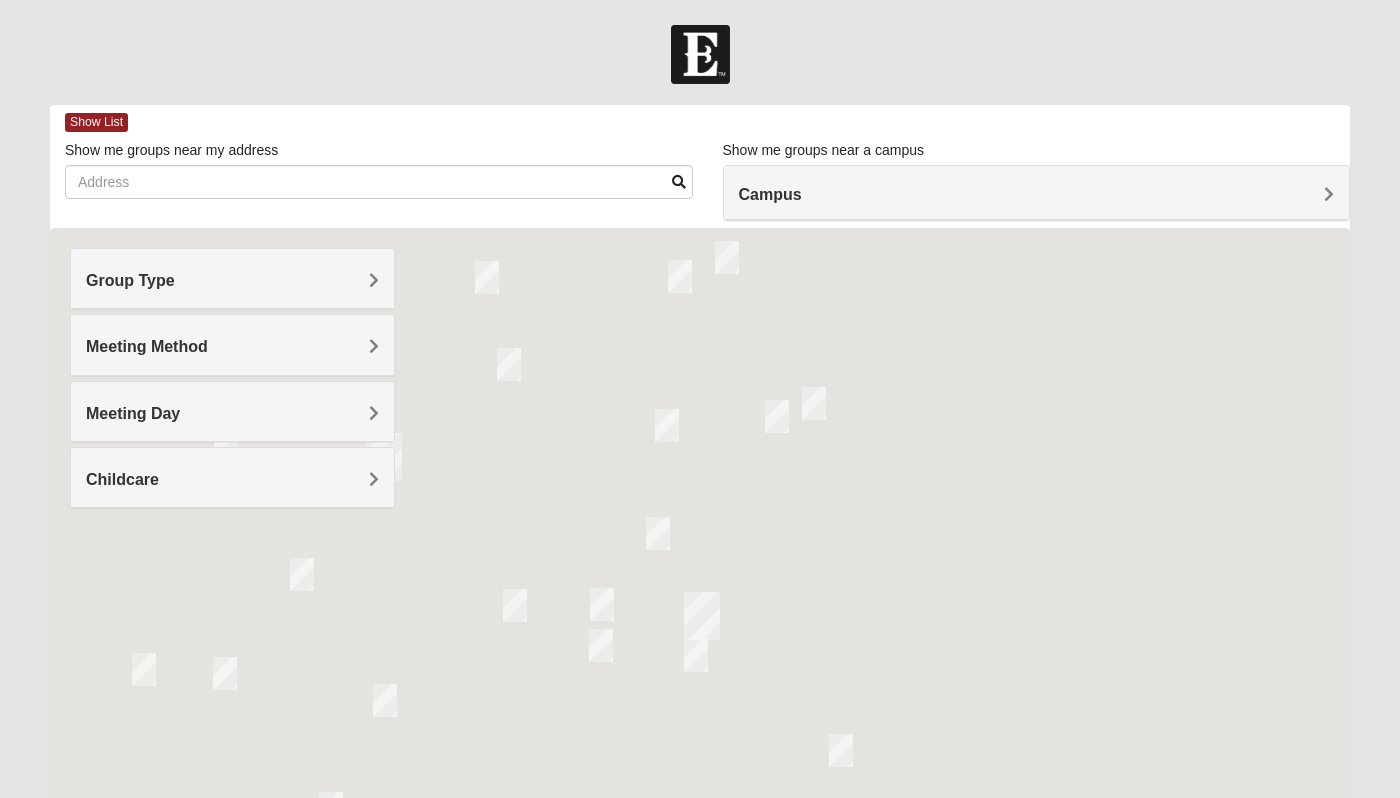 scroll, scrollTop: 0, scrollLeft: 0, axis: both 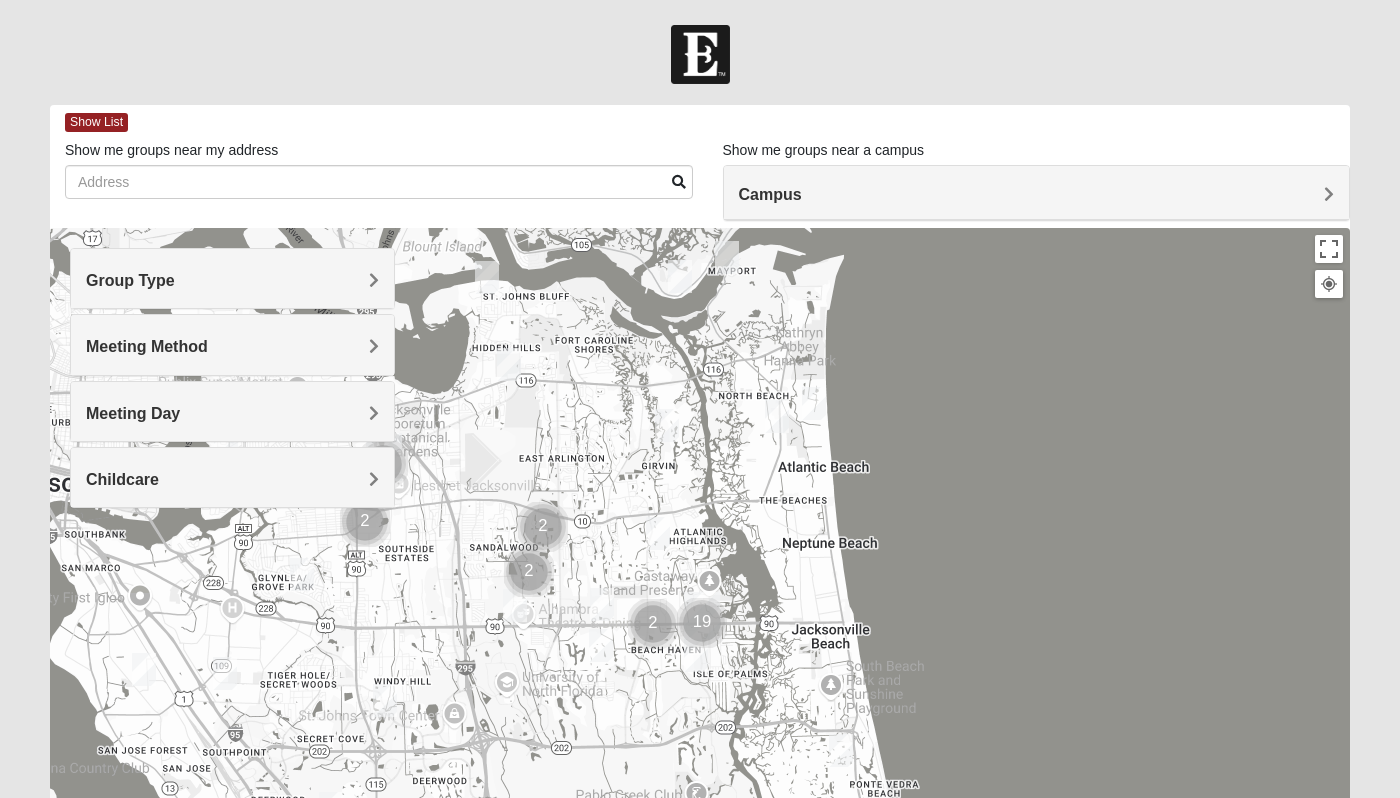 click on "Group Type" at bounding box center [232, 278] 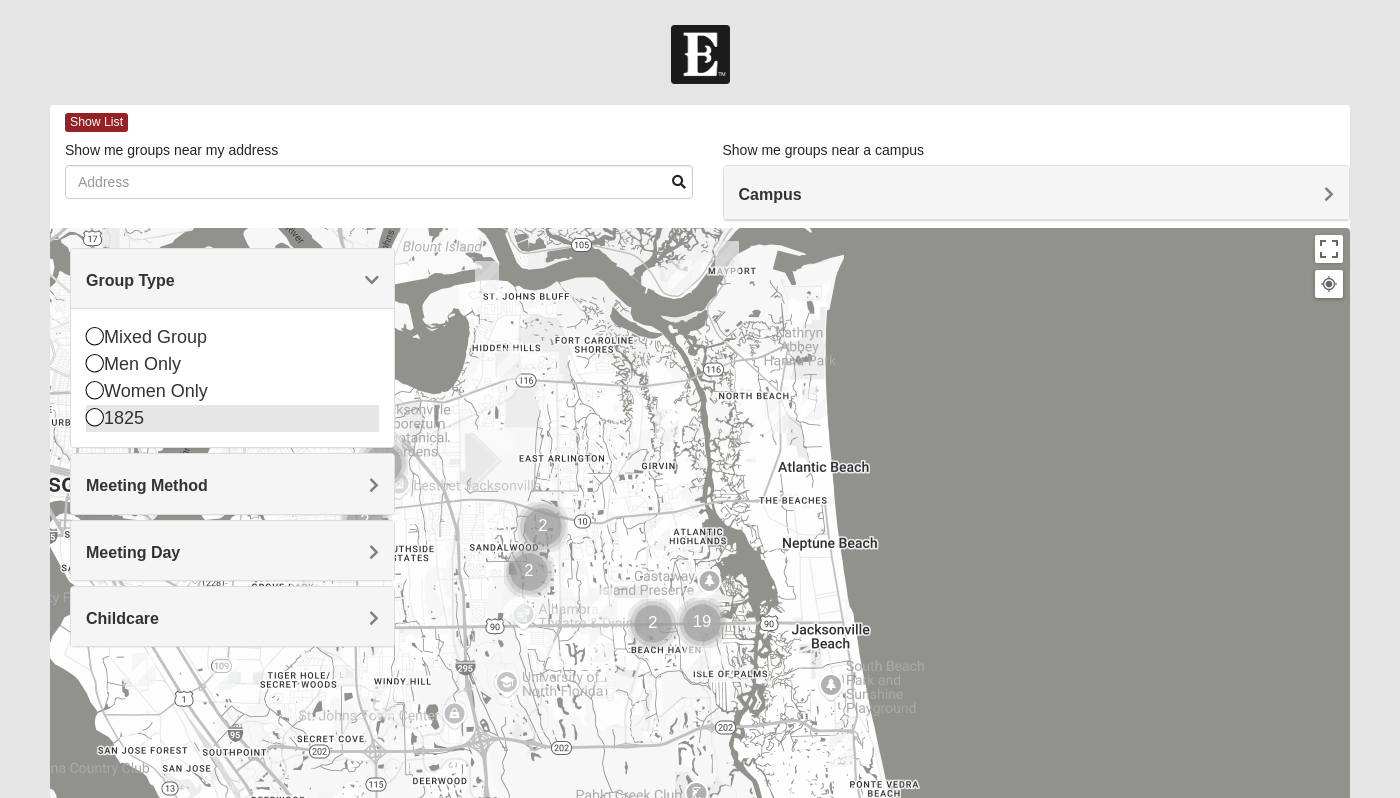 click at bounding box center [95, 417] 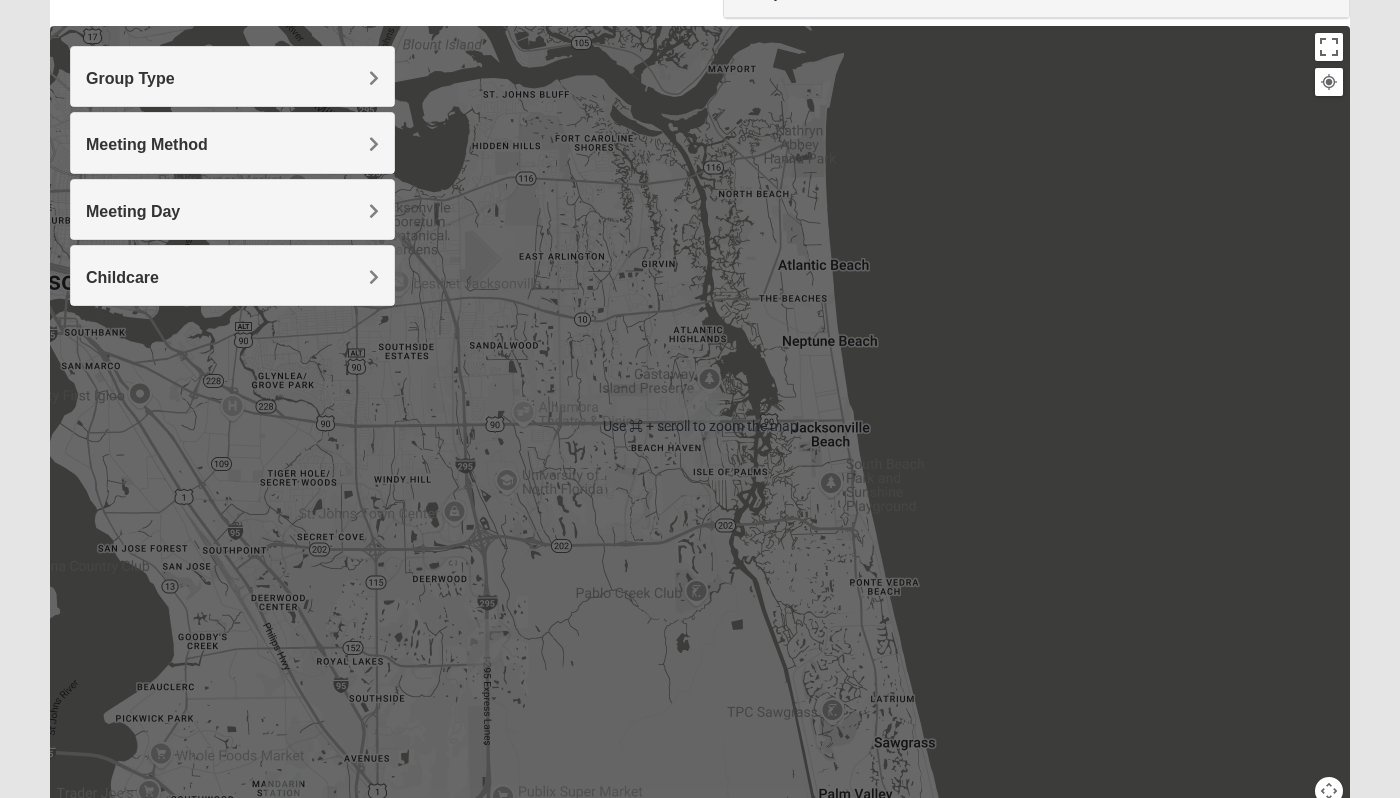 scroll, scrollTop: 130, scrollLeft: 0, axis: vertical 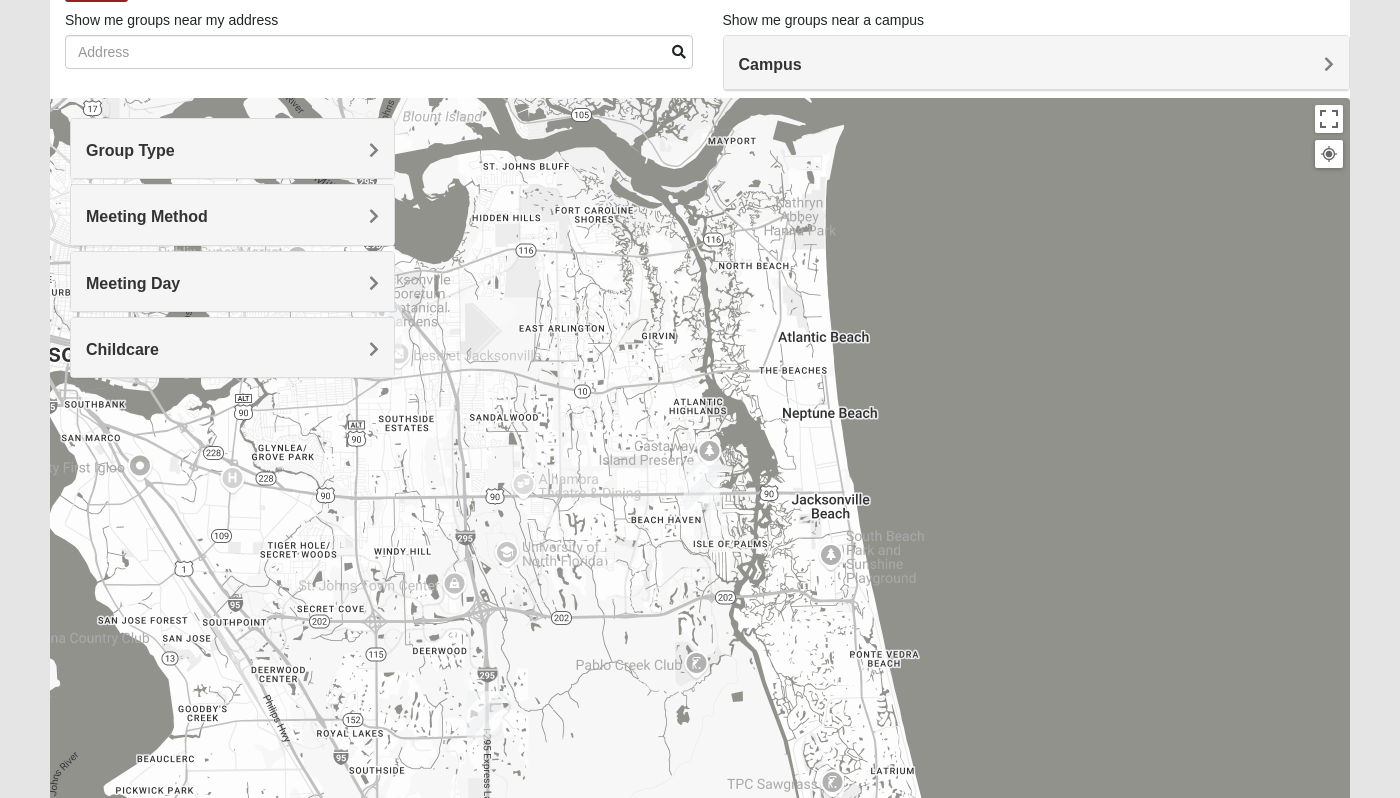 click on "Campus" at bounding box center (770, 64) 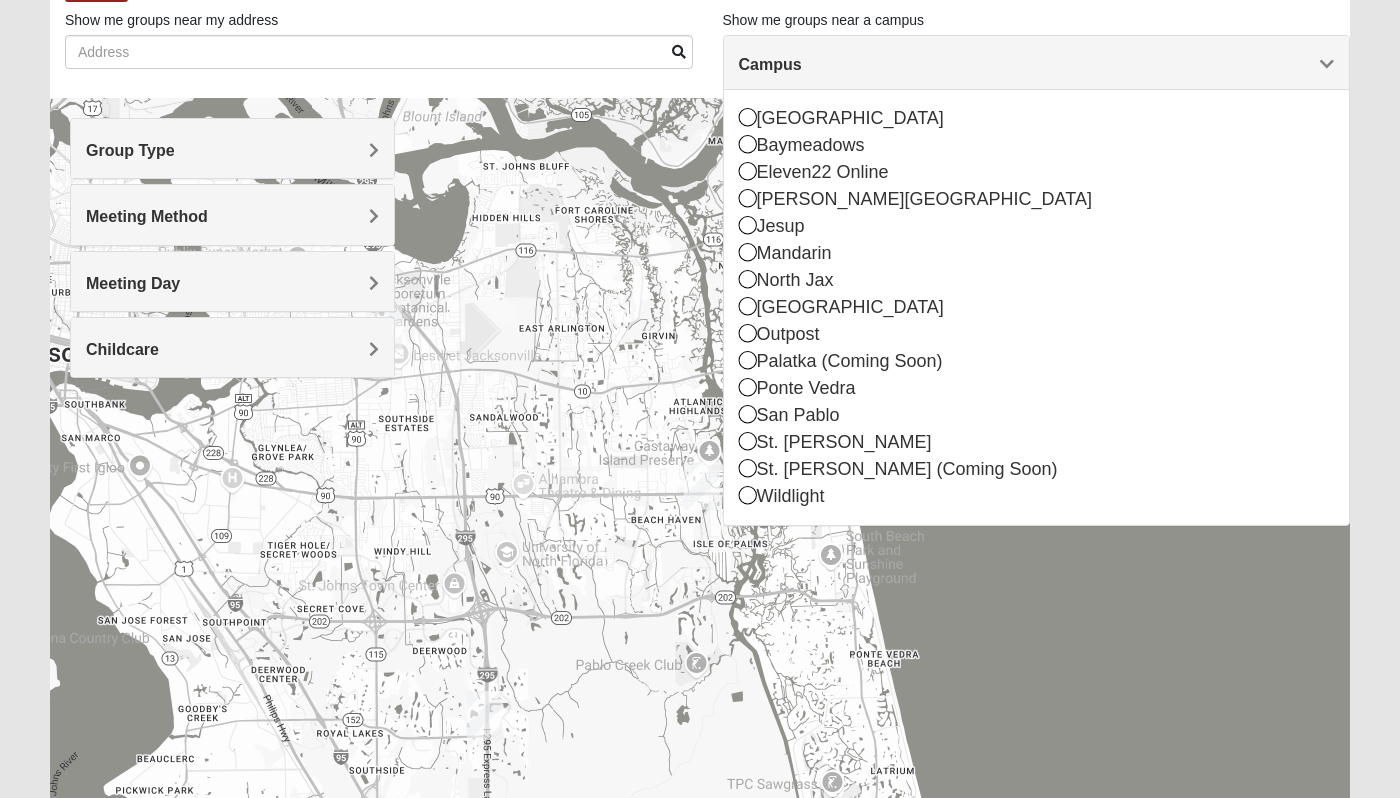 click on "Campus" at bounding box center [770, 64] 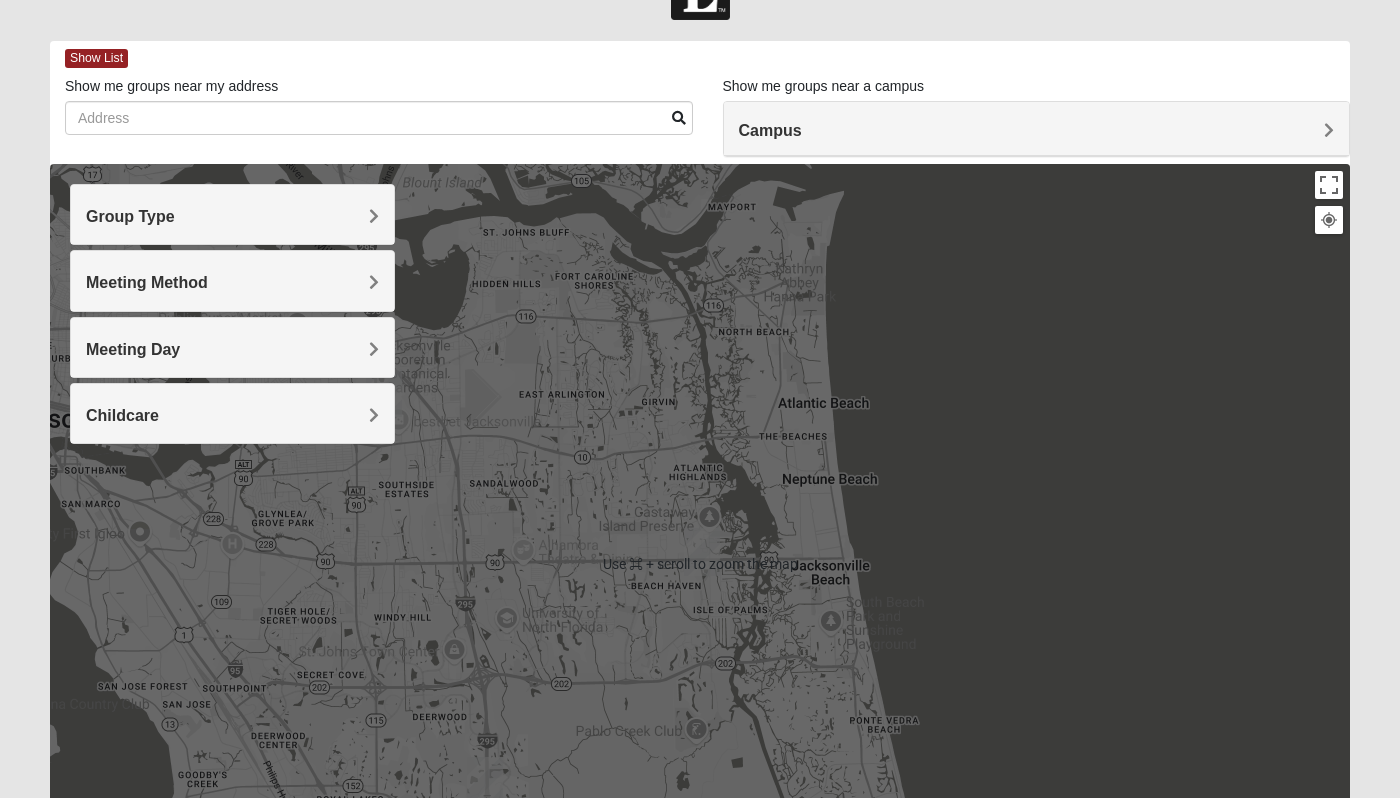scroll, scrollTop: 0, scrollLeft: 0, axis: both 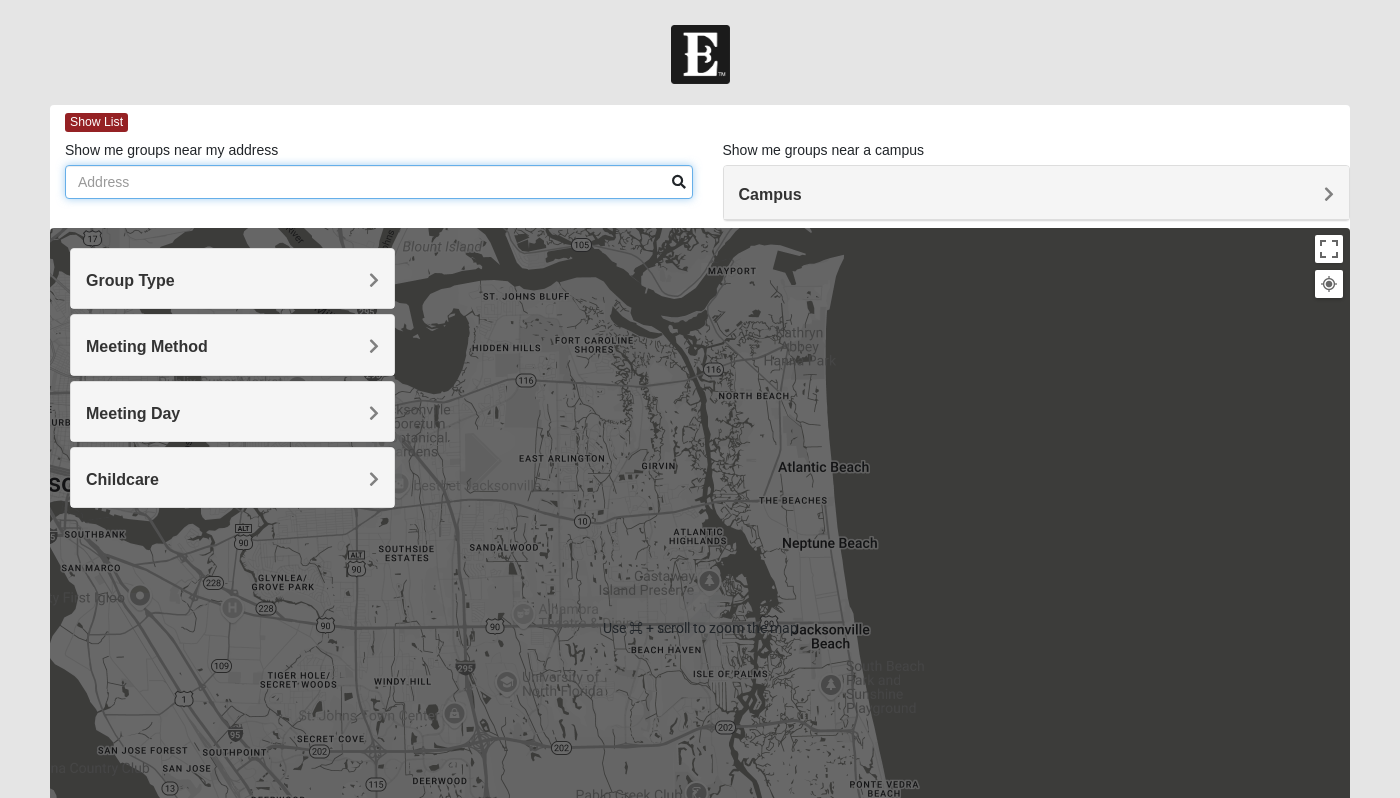 click on "Show me groups near my address" at bounding box center [379, 182] 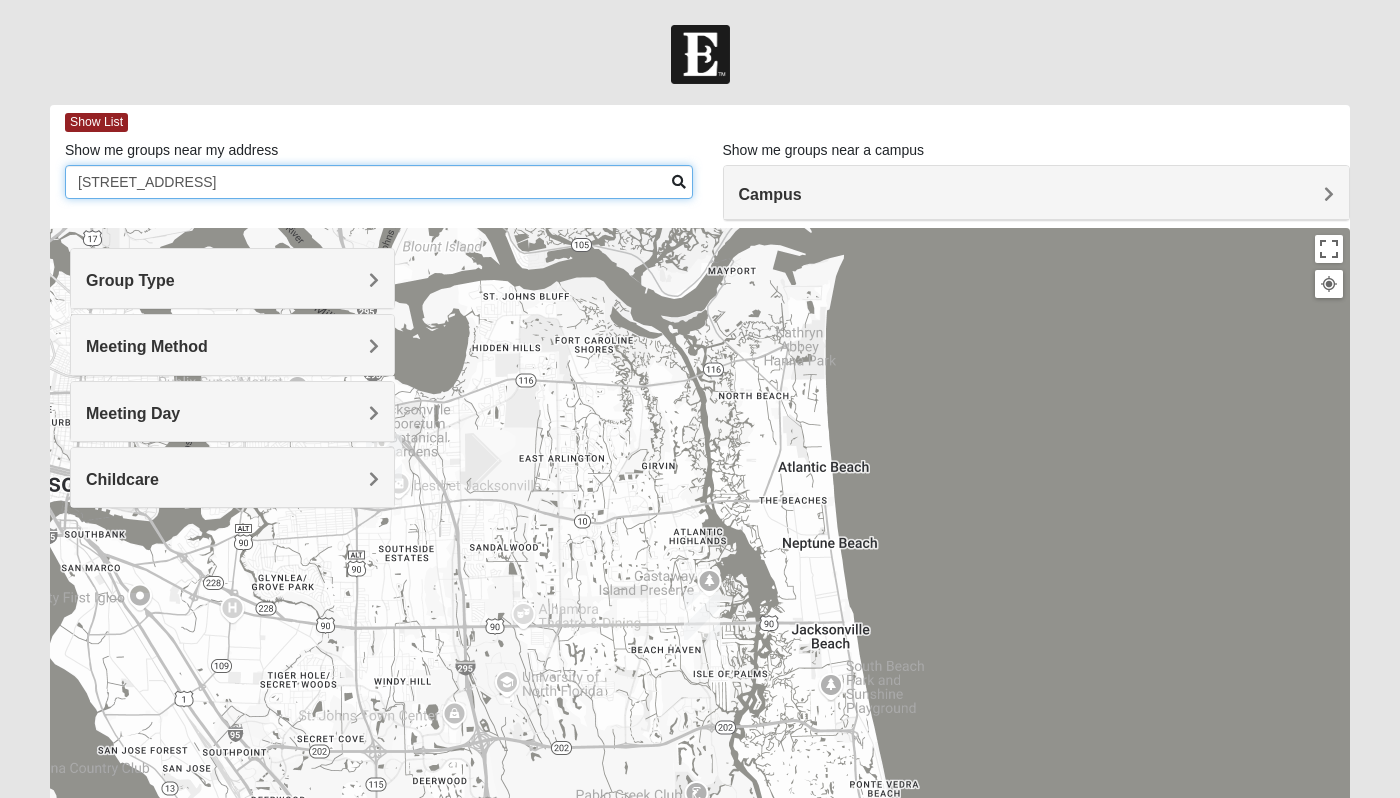 click on "339 richmond dr" at bounding box center [379, 182] 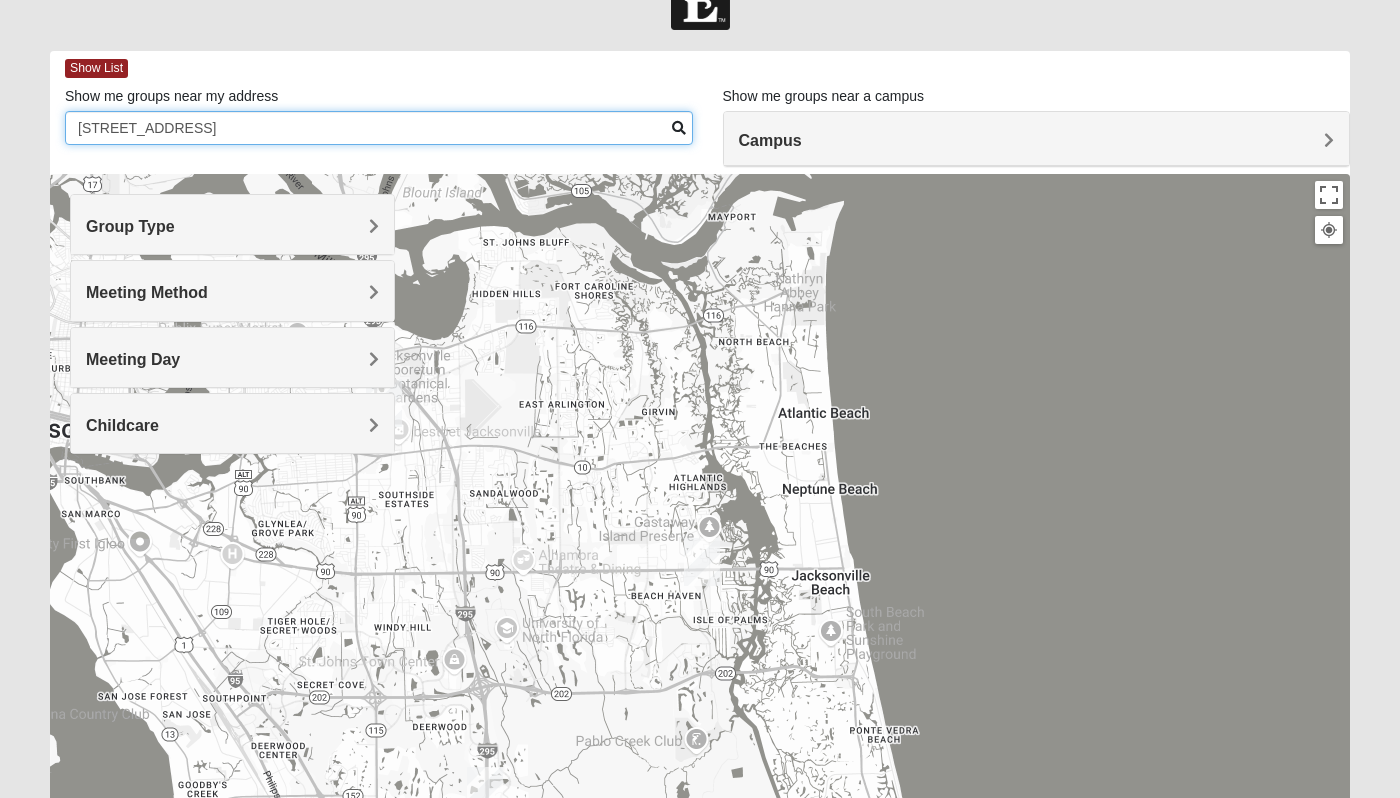 scroll, scrollTop: 78, scrollLeft: 0, axis: vertical 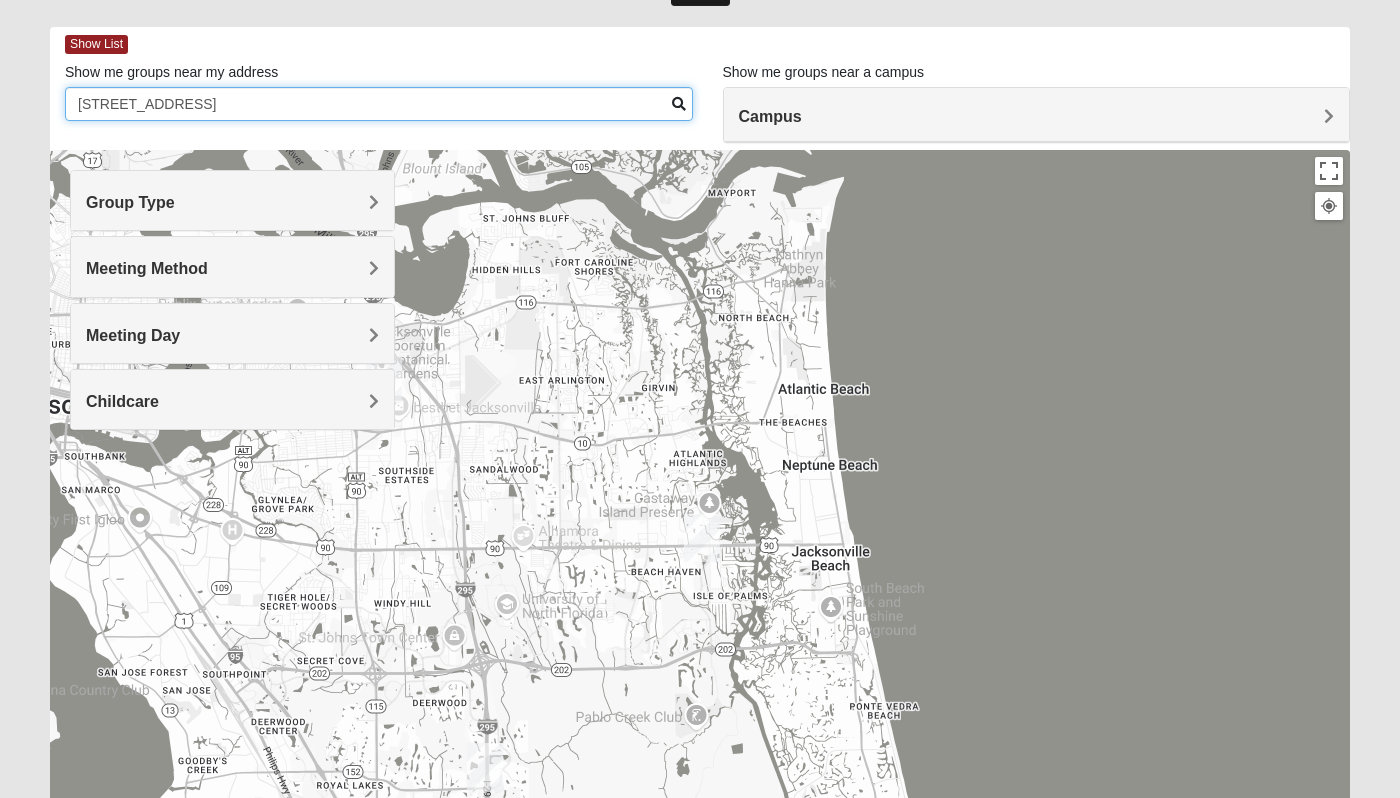 type on "339 richmond dr" 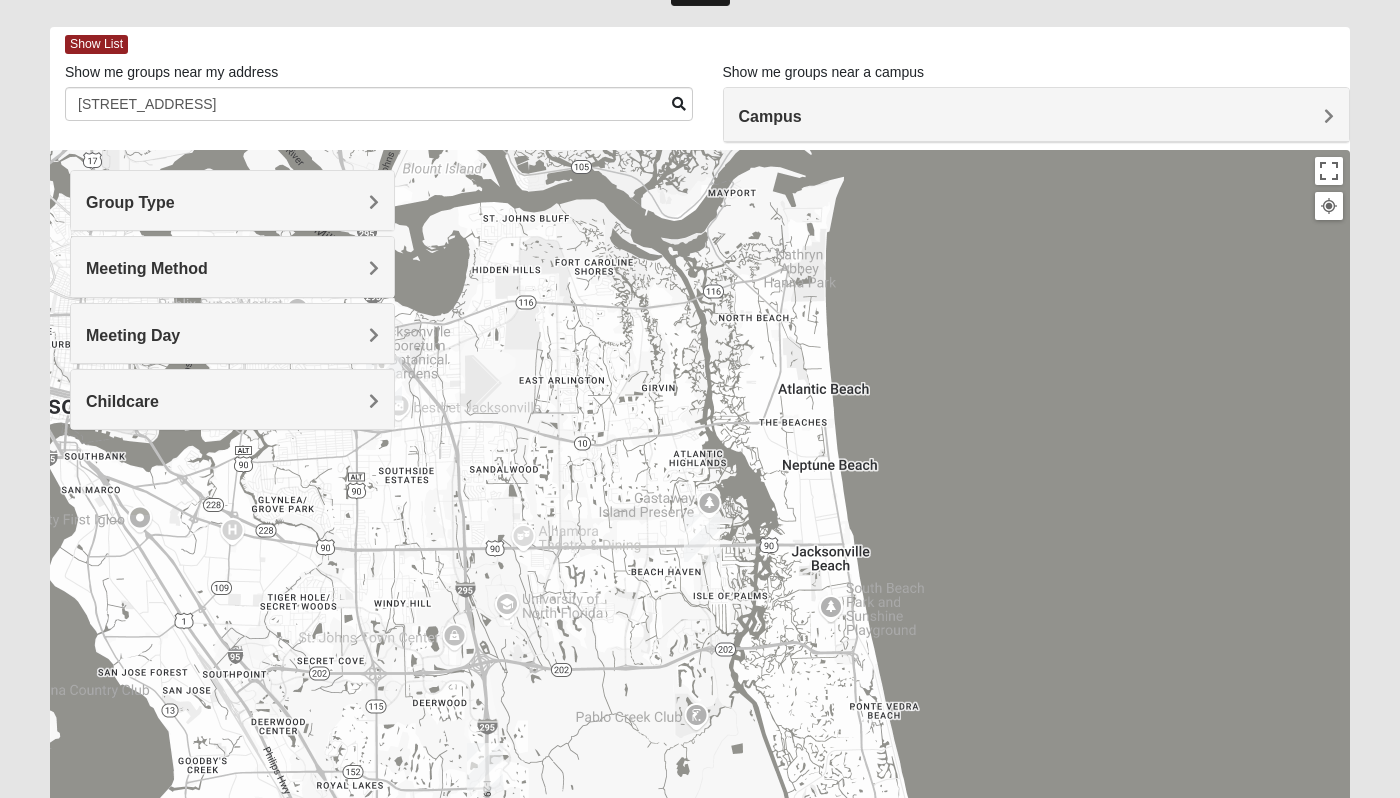 click on "Campus" at bounding box center (1037, 116) 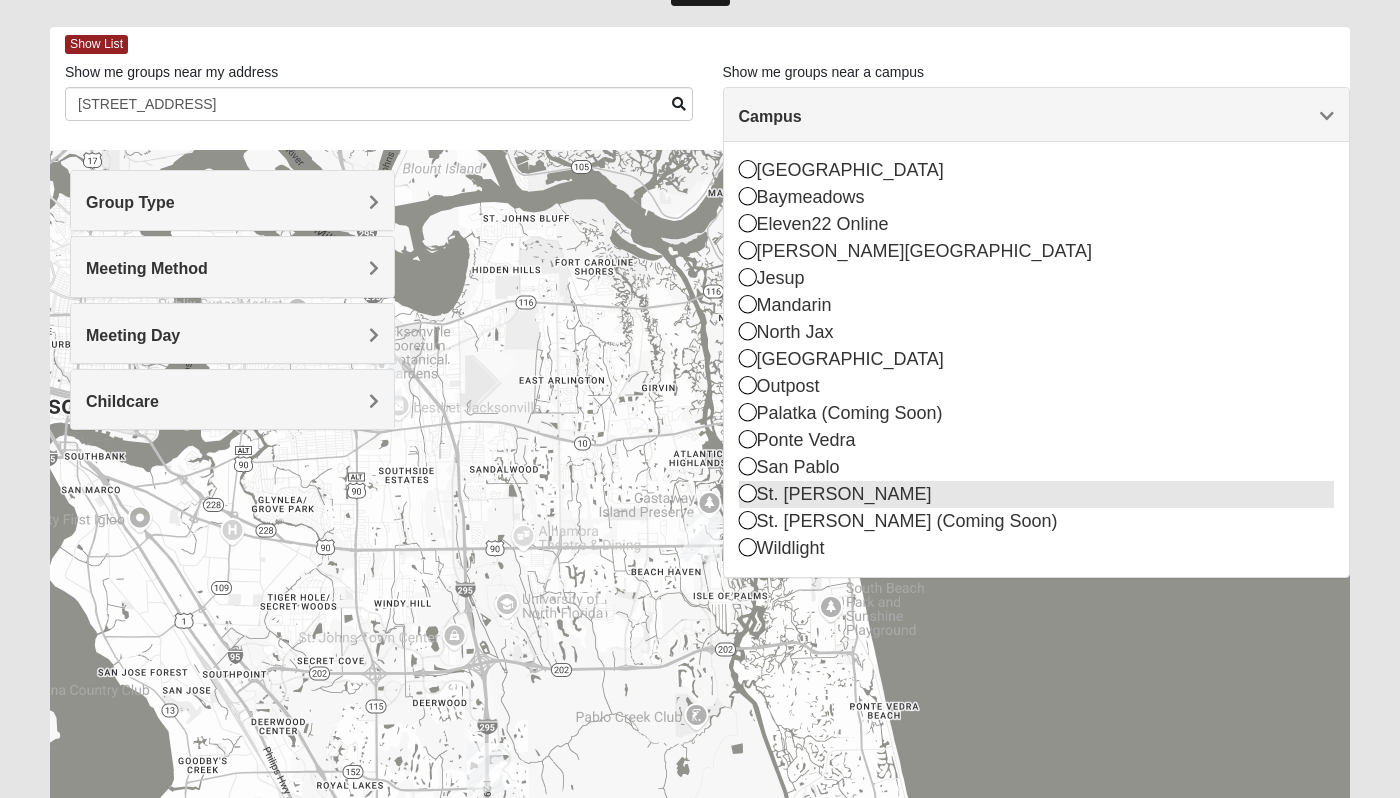 click at bounding box center [748, 493] 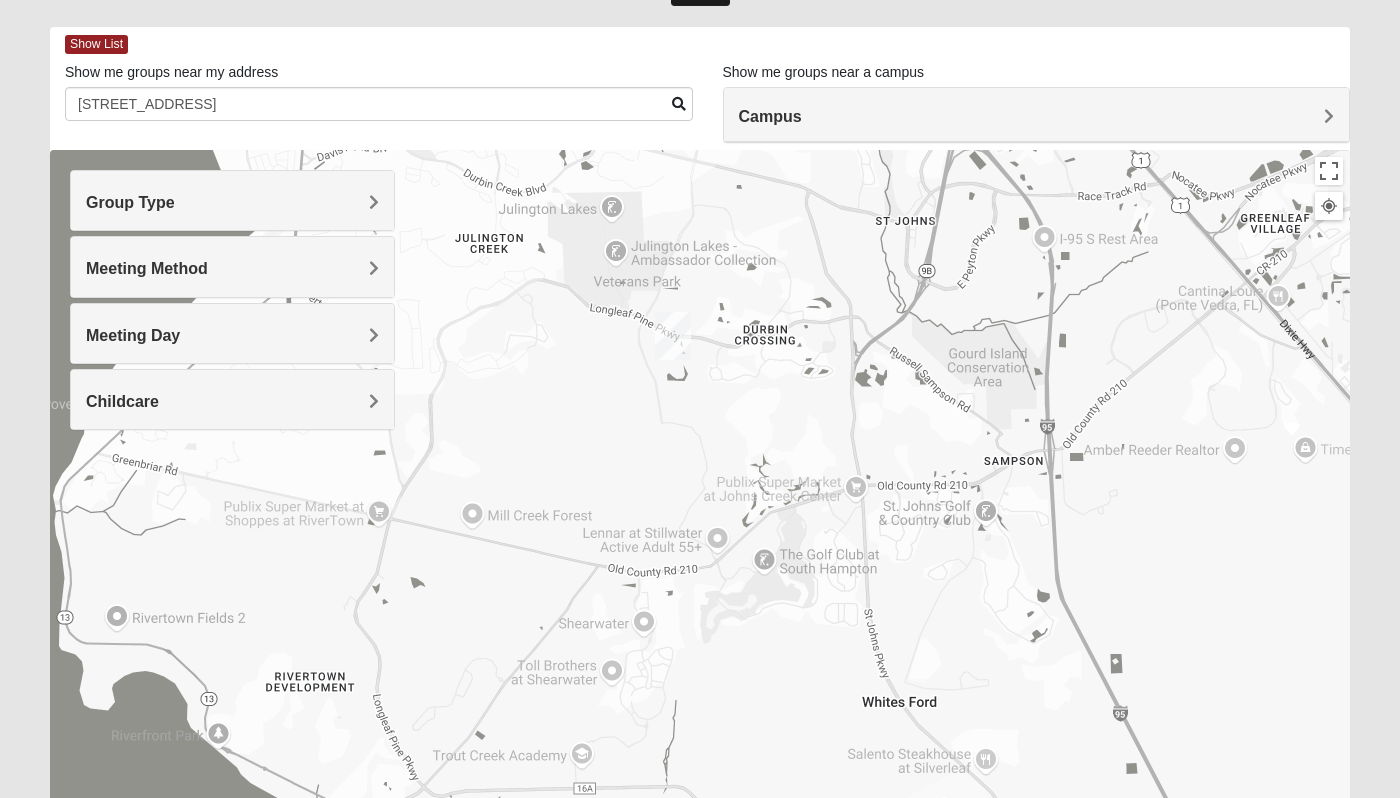 drag, startPoint x: 902, startPoint y: 542, endPoint x: 873, endPoint y: 337, distance: 207.04106 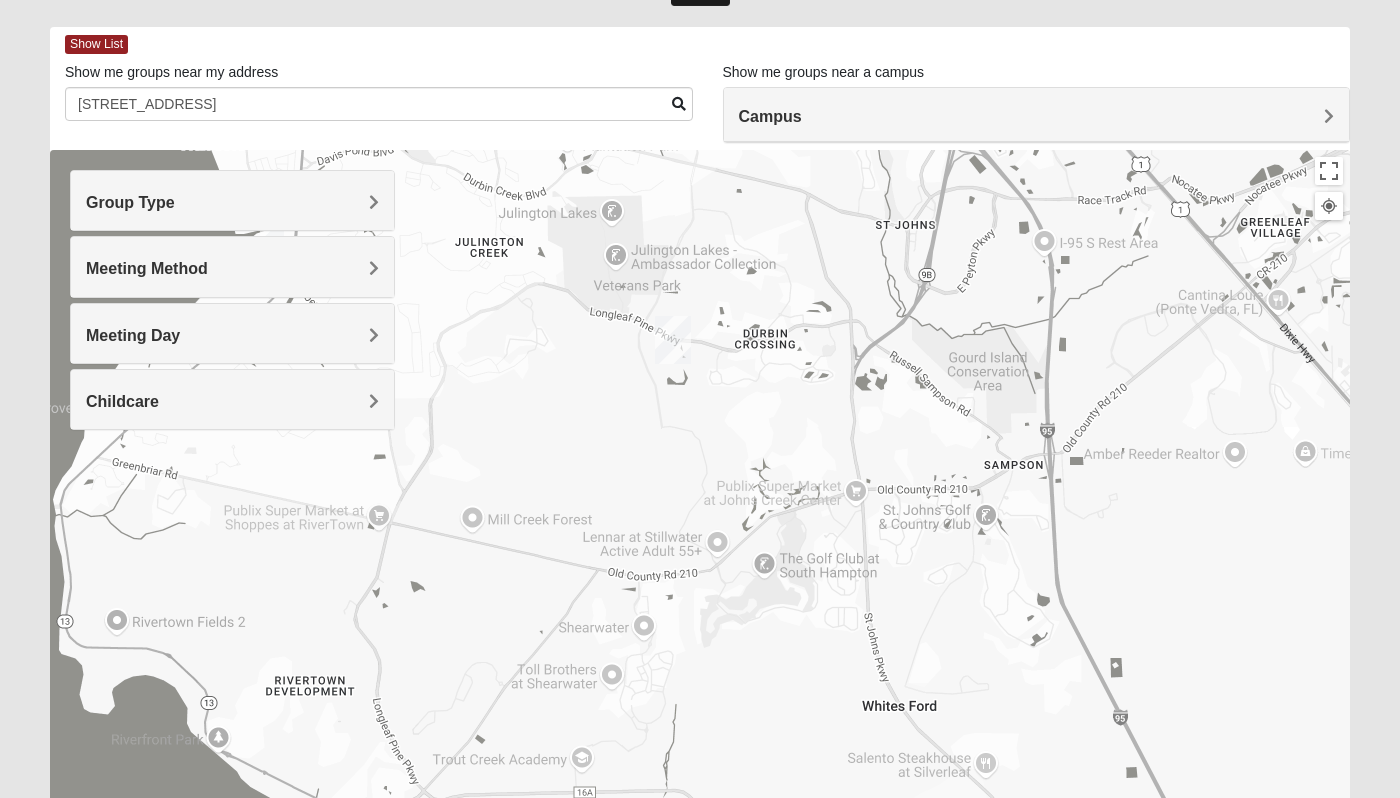 click at bounding box center [673, 340] 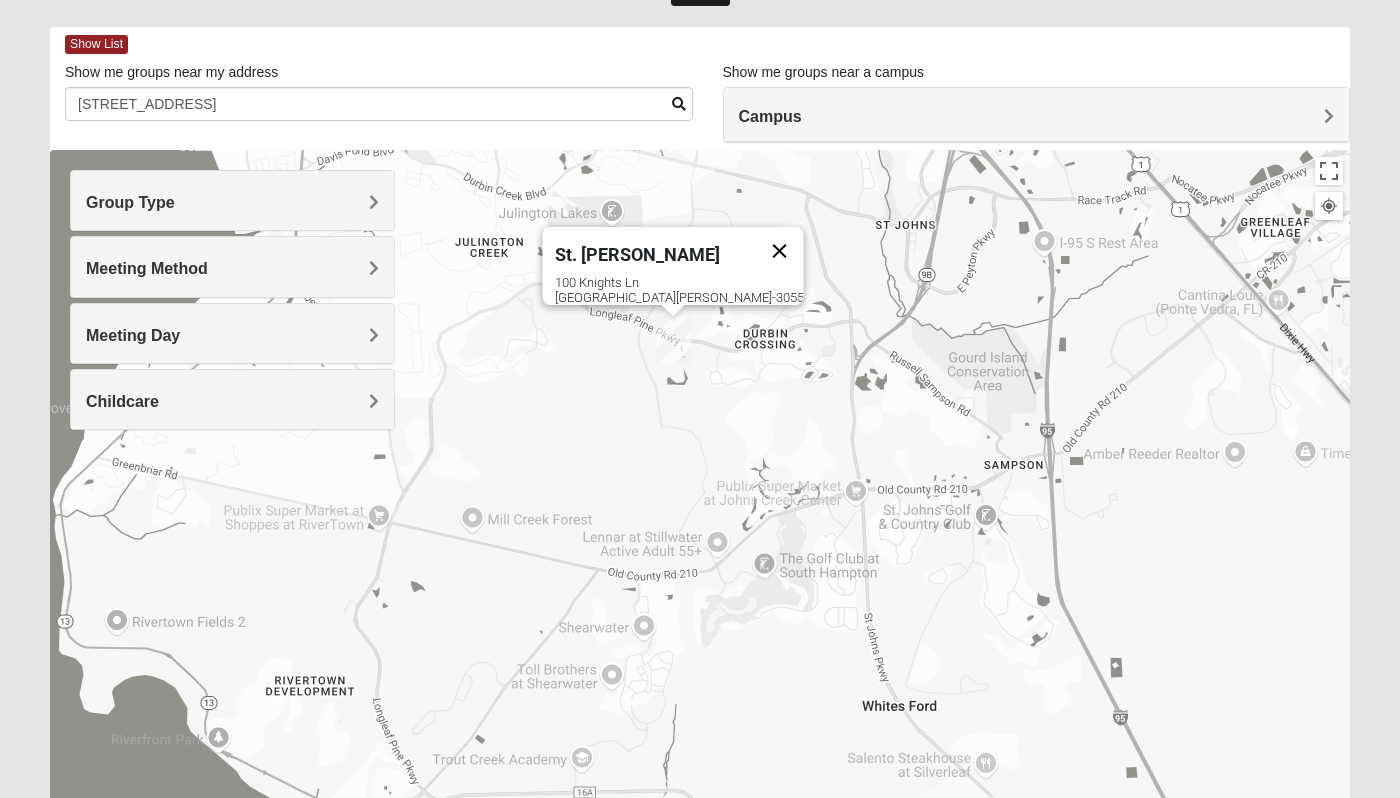 click at bounding box center (780, 251) 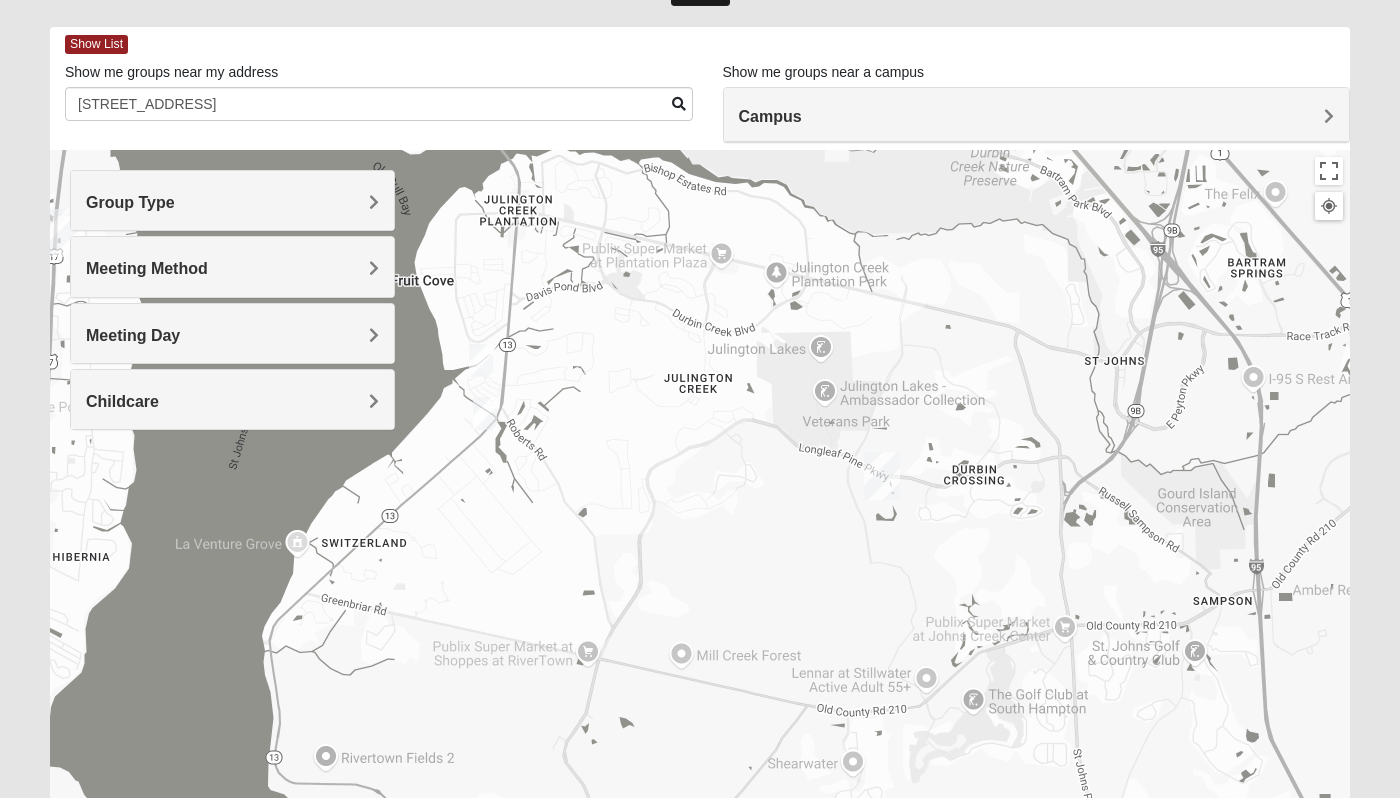 drag, startPoint x: 748, startPoint y: 251, endPoint x: 961, endPoint y: 386, distance: 252.17851 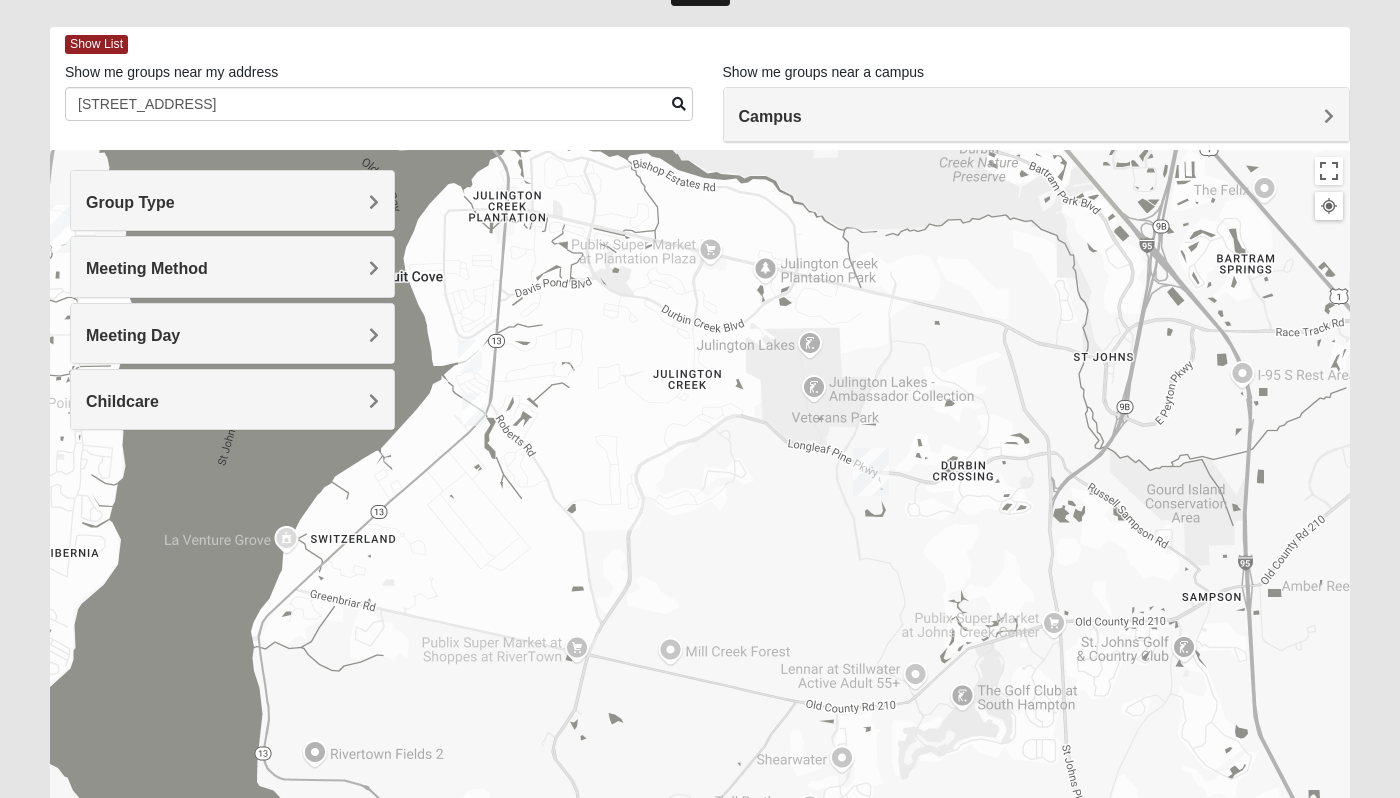 click at bounding box center [474, 409] 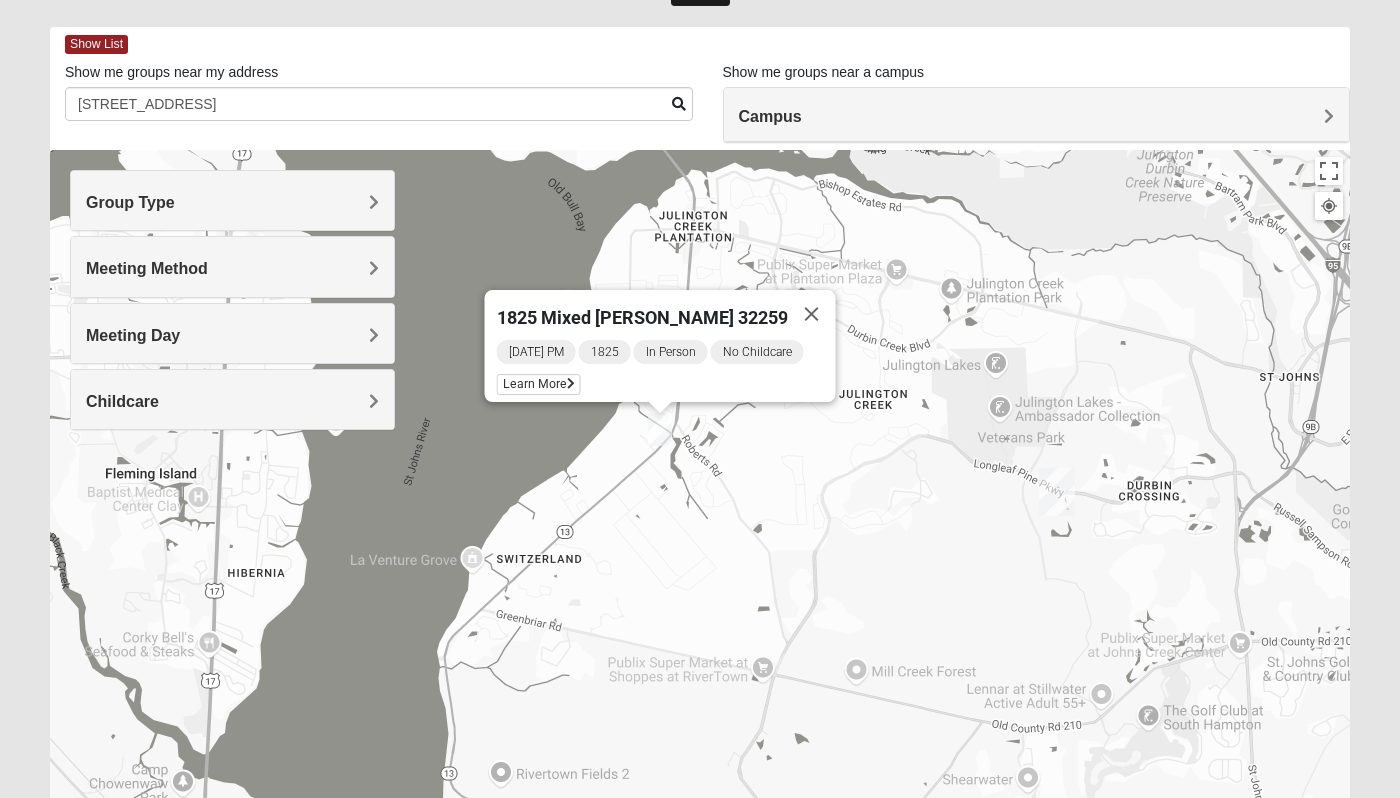 drag, startPoint x: 712, startPoint y: 210, endPoint x: 960, endPoint y: 244, distance: 250.3198 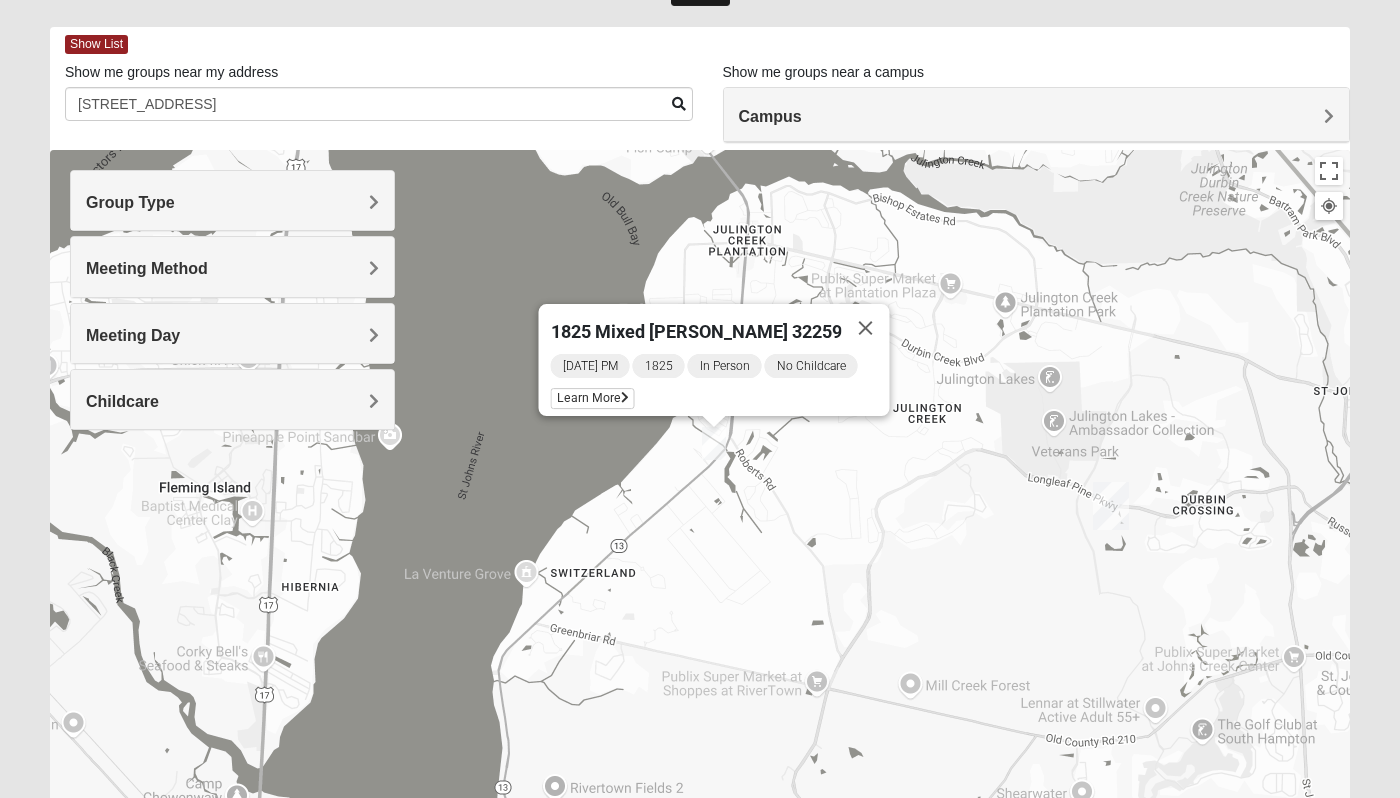 click on "1825 Mixed Faletra 32259          Wednesday PM      1825      In Person      No Childcare Learn More" at bounding box center [700, 550] 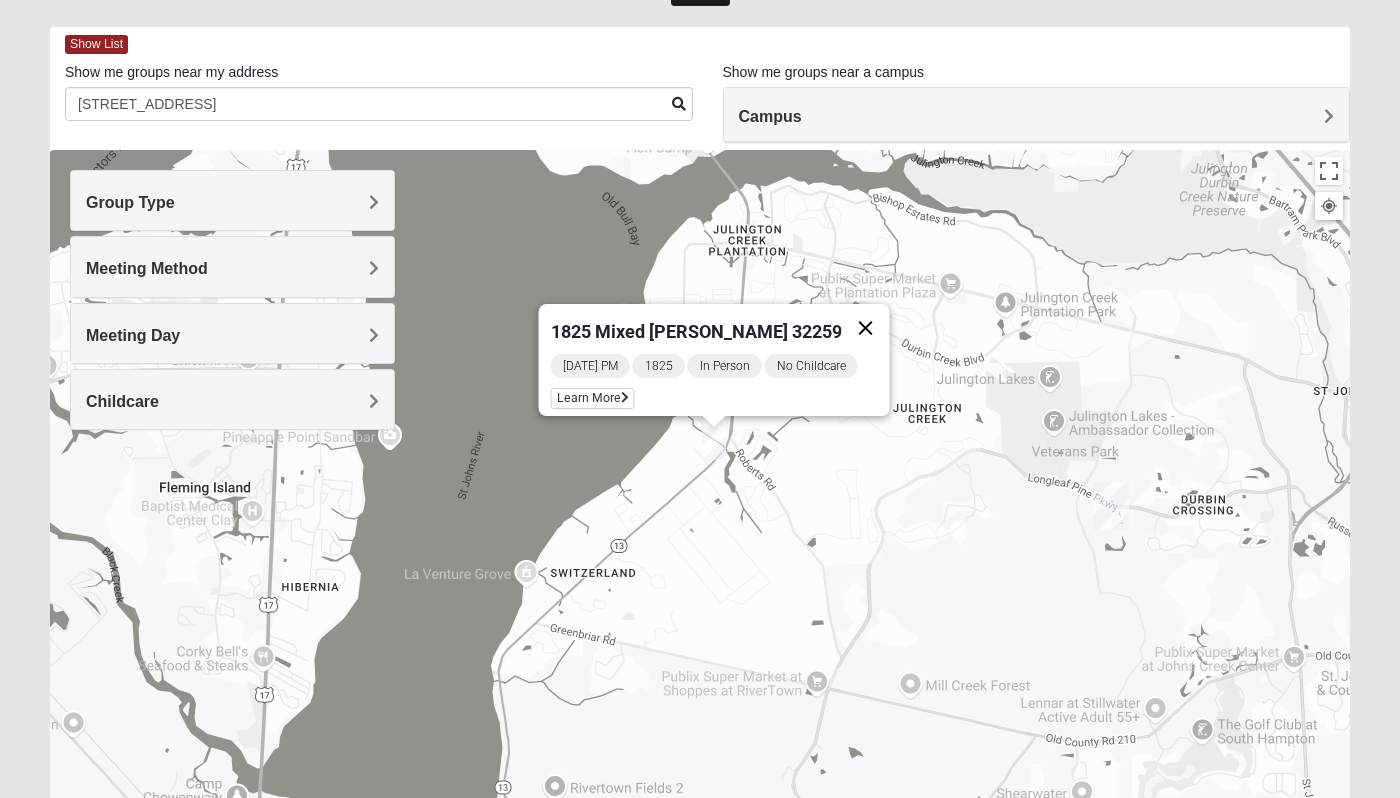 click at bounding box center [866, 328] 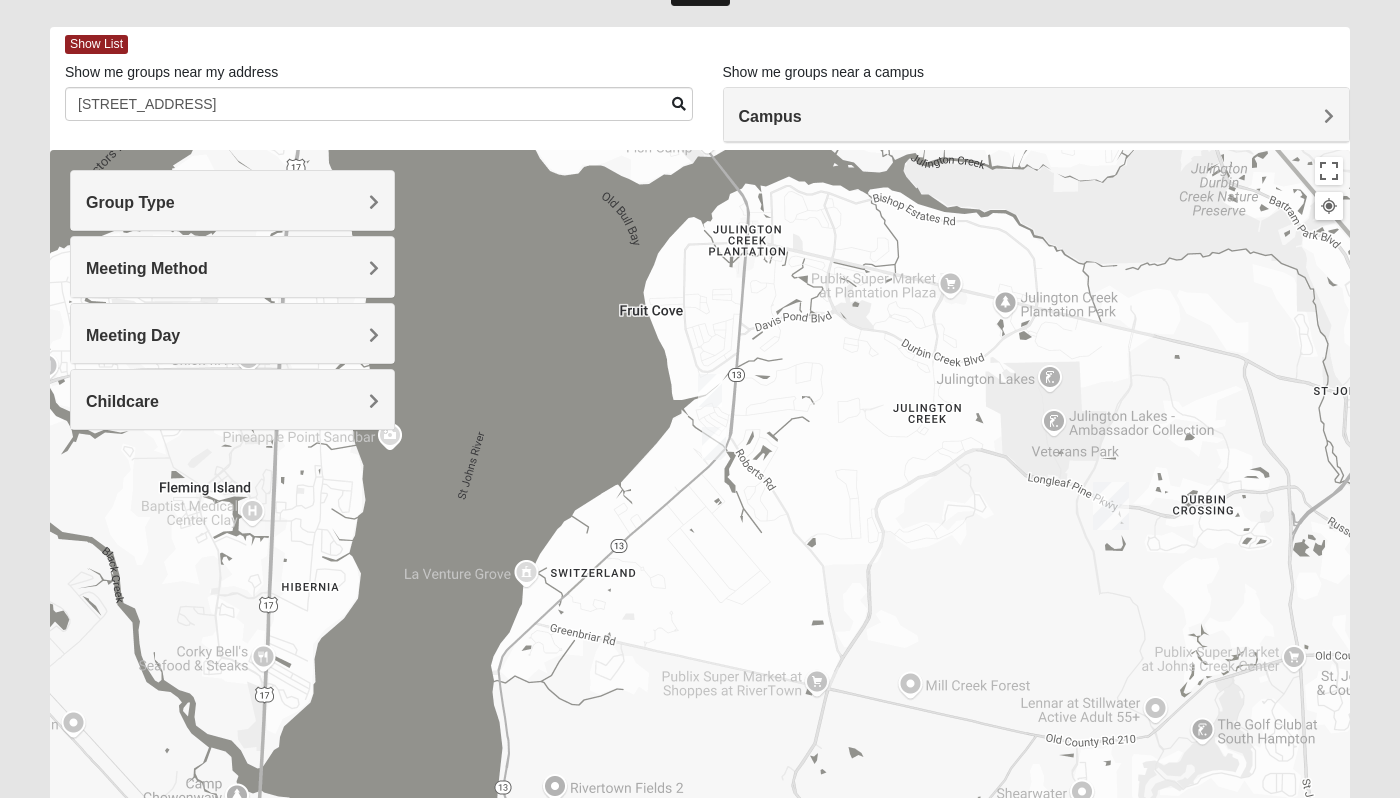 click at bounding box center [710, 390] 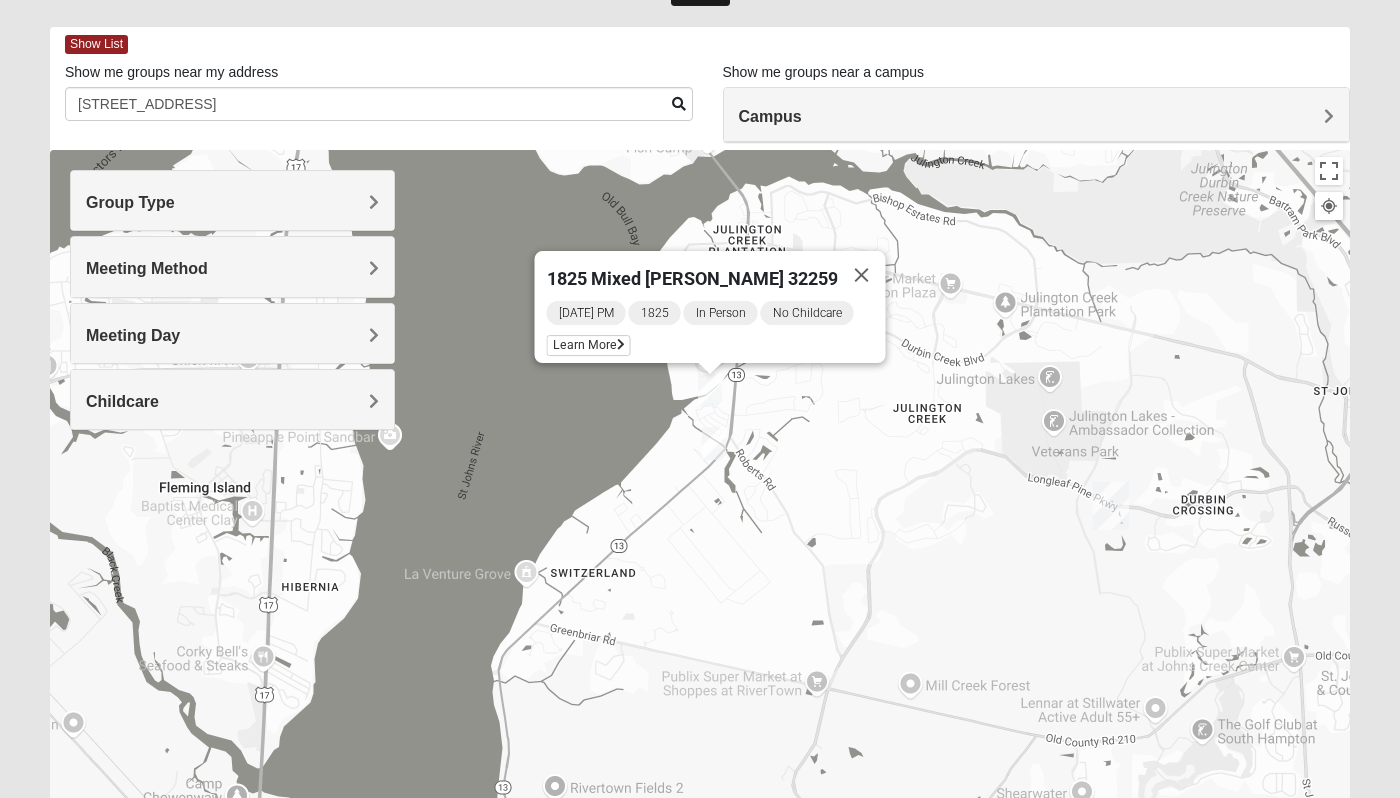 click at bounding box center [714, 443] 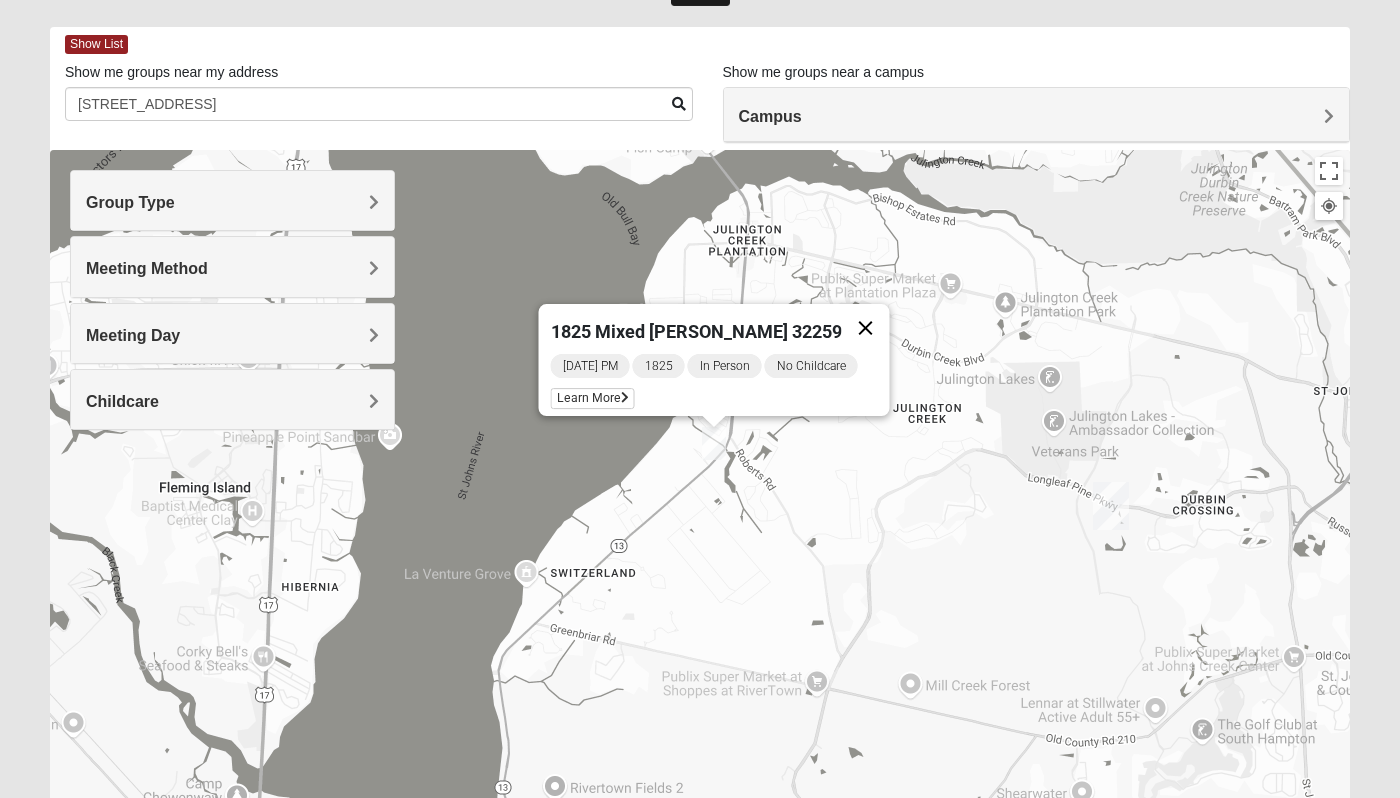 click at bounding box center (866, 328) 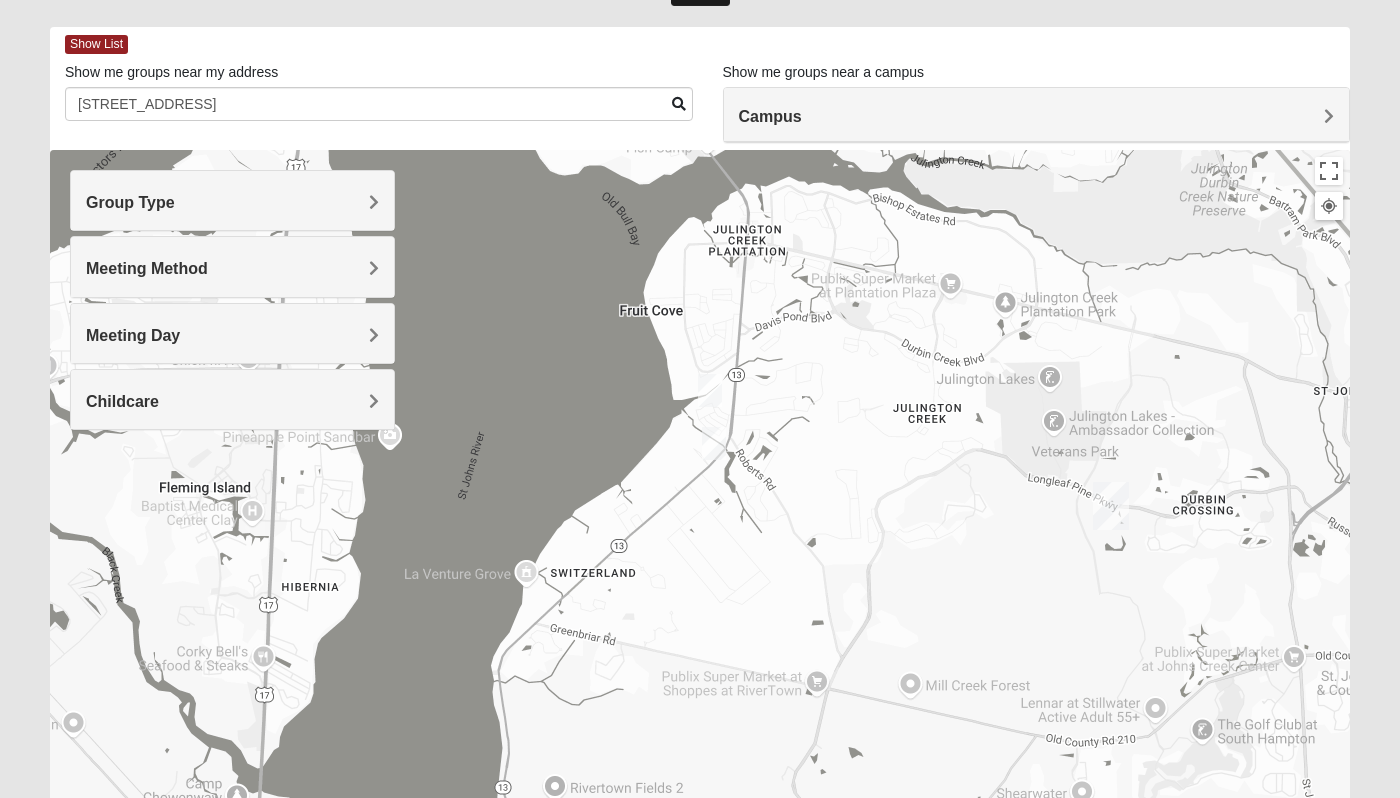 click at bounding box center [710, 390] 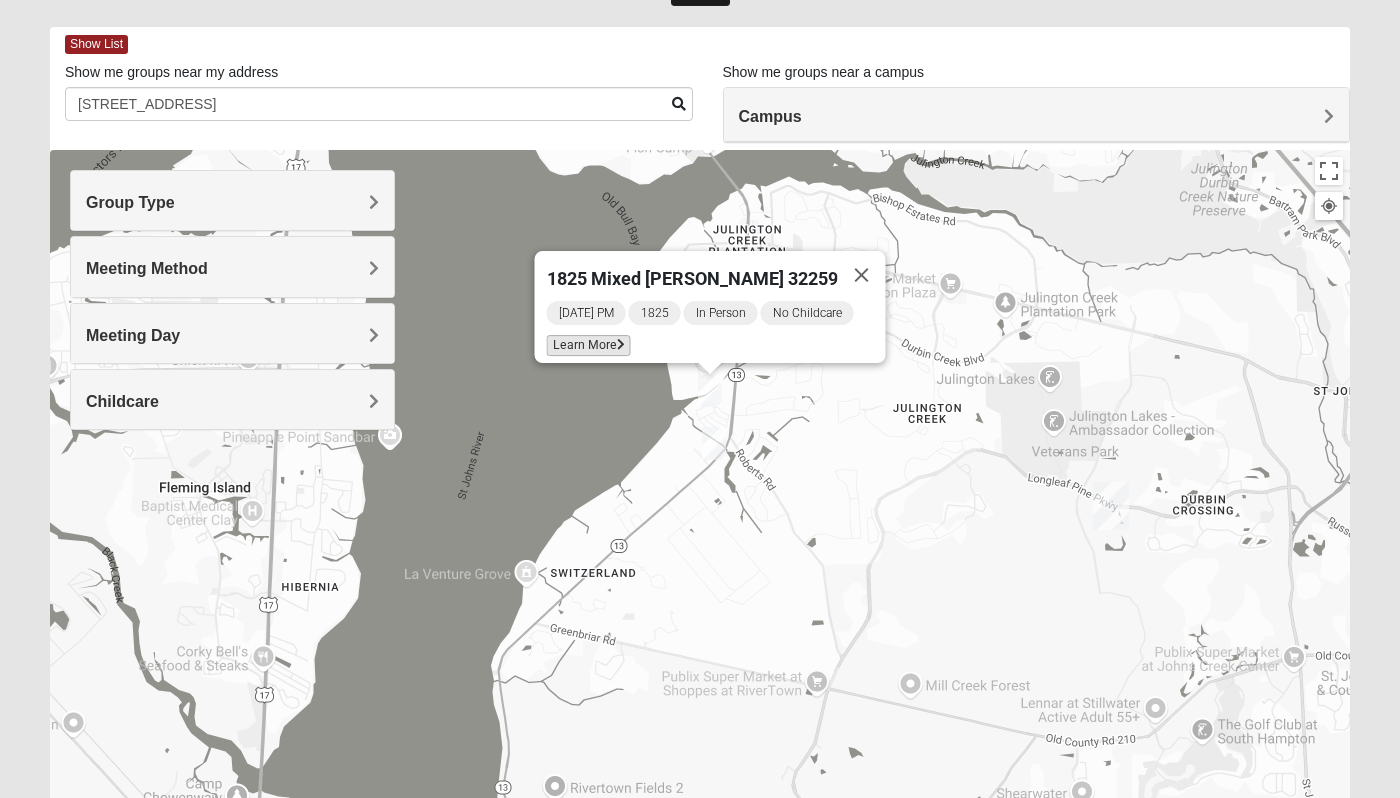 click on "Learn More" at bounding box center [589, 345] 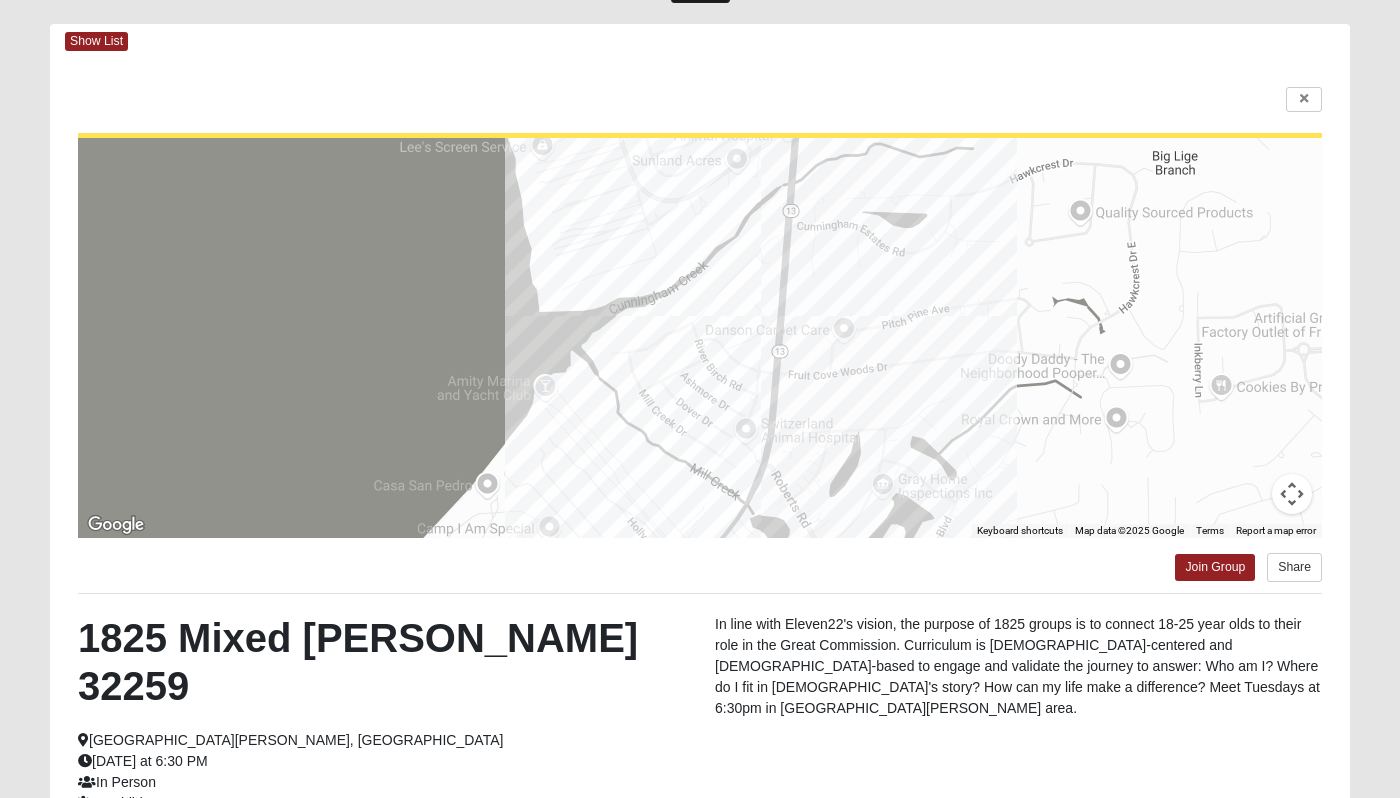 scroll, scrollTop: 148, scrollLeft: 0, axis: vertical 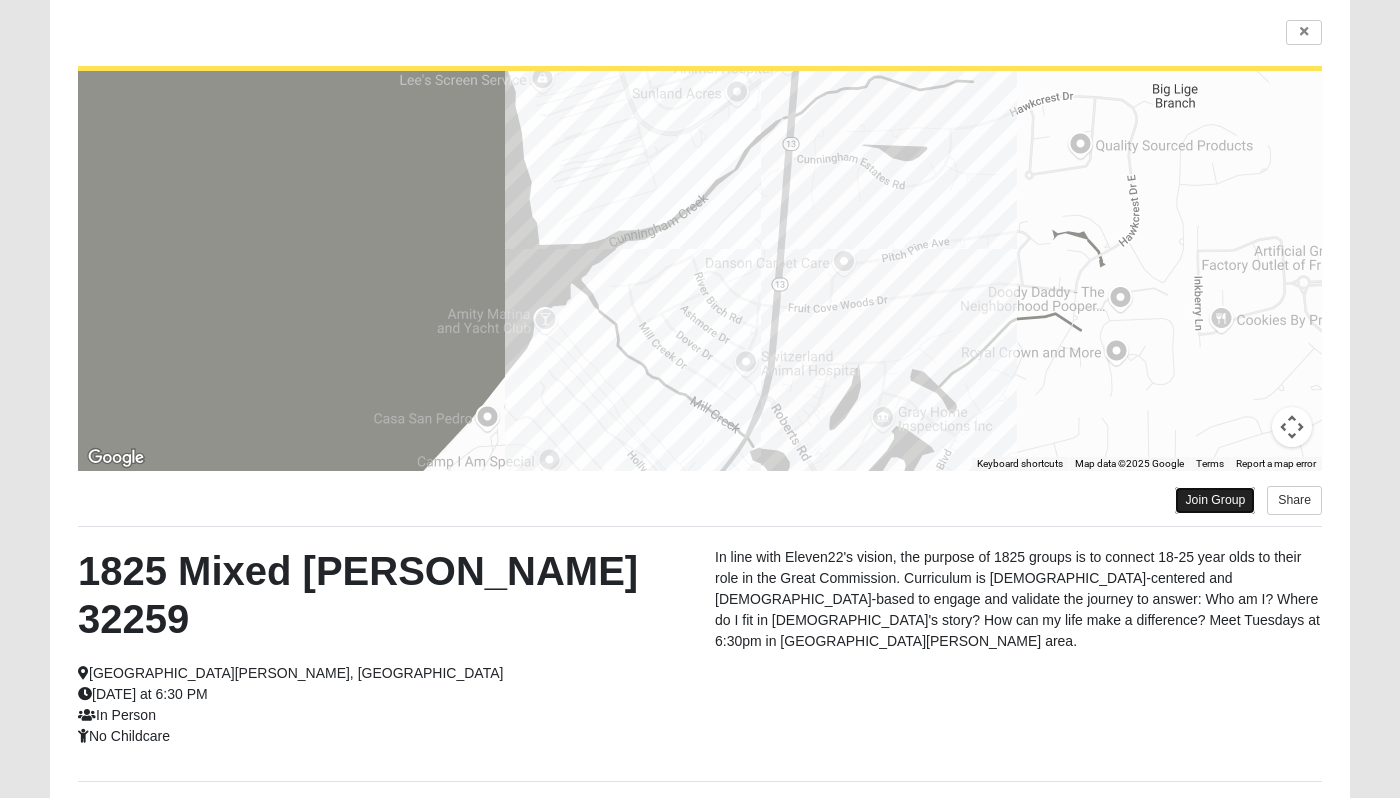 click on "Join Group" at bounding box center [1215, 500] 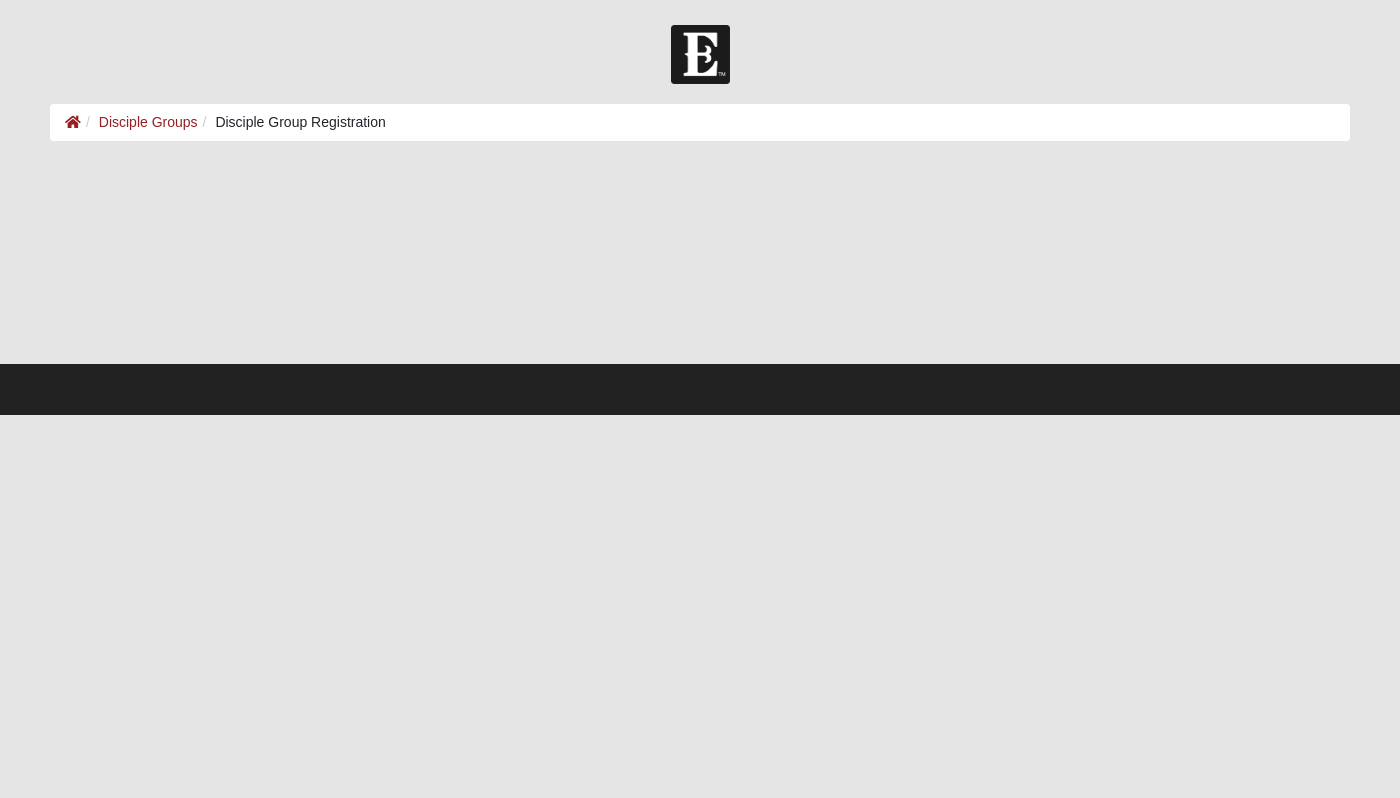 scroll, scrollTop: 0, scrollLeft: 0, axis: both 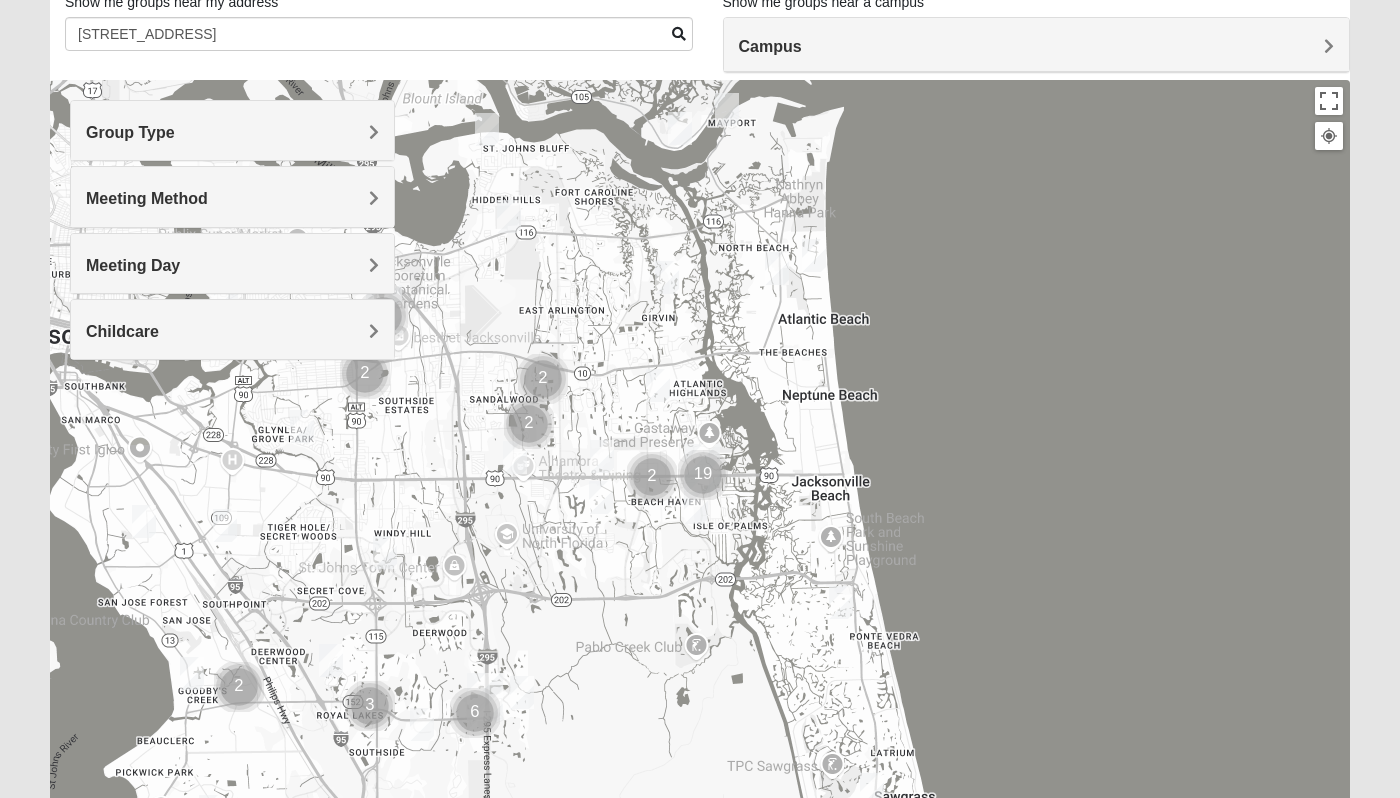click on "Group Type" at bounding box center (232, 132) 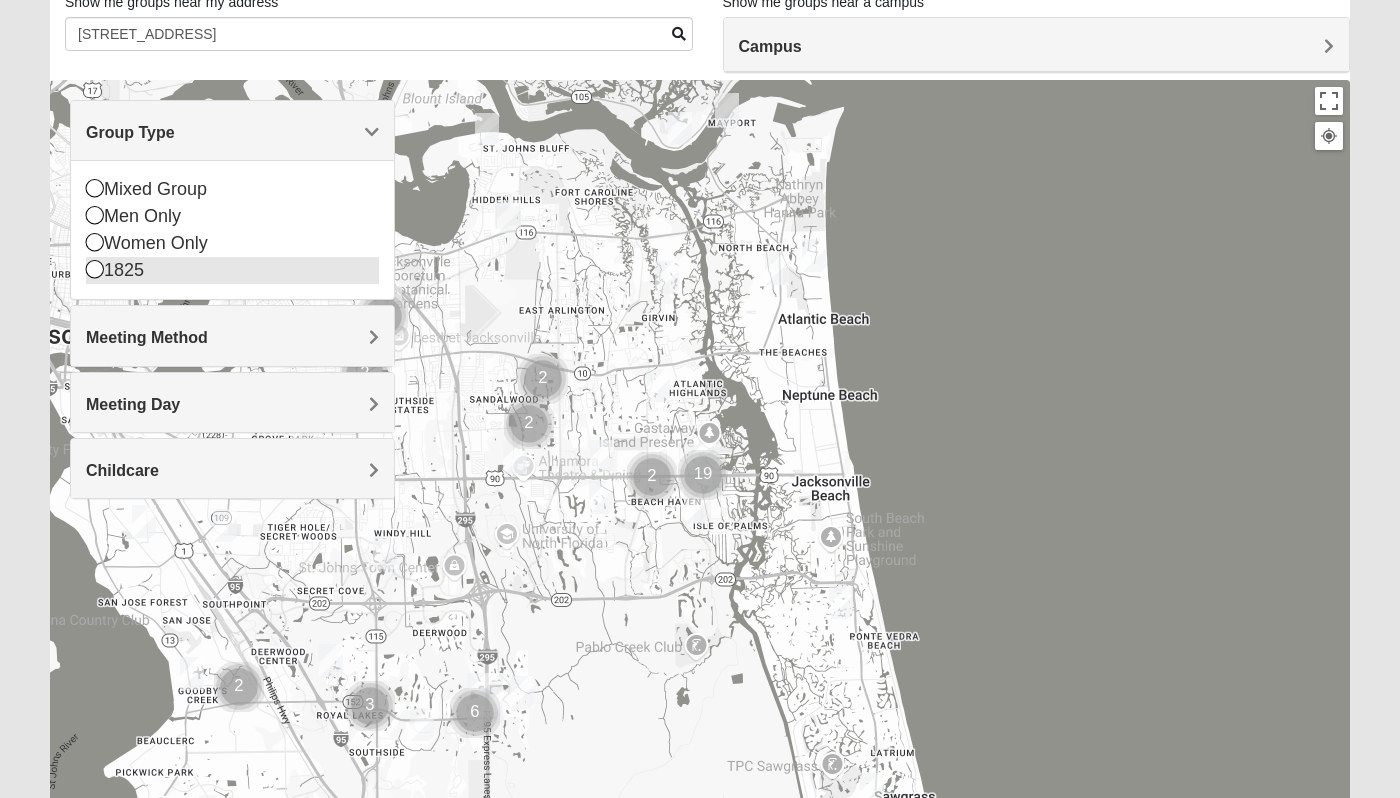 click at bounding box center [95, 269] 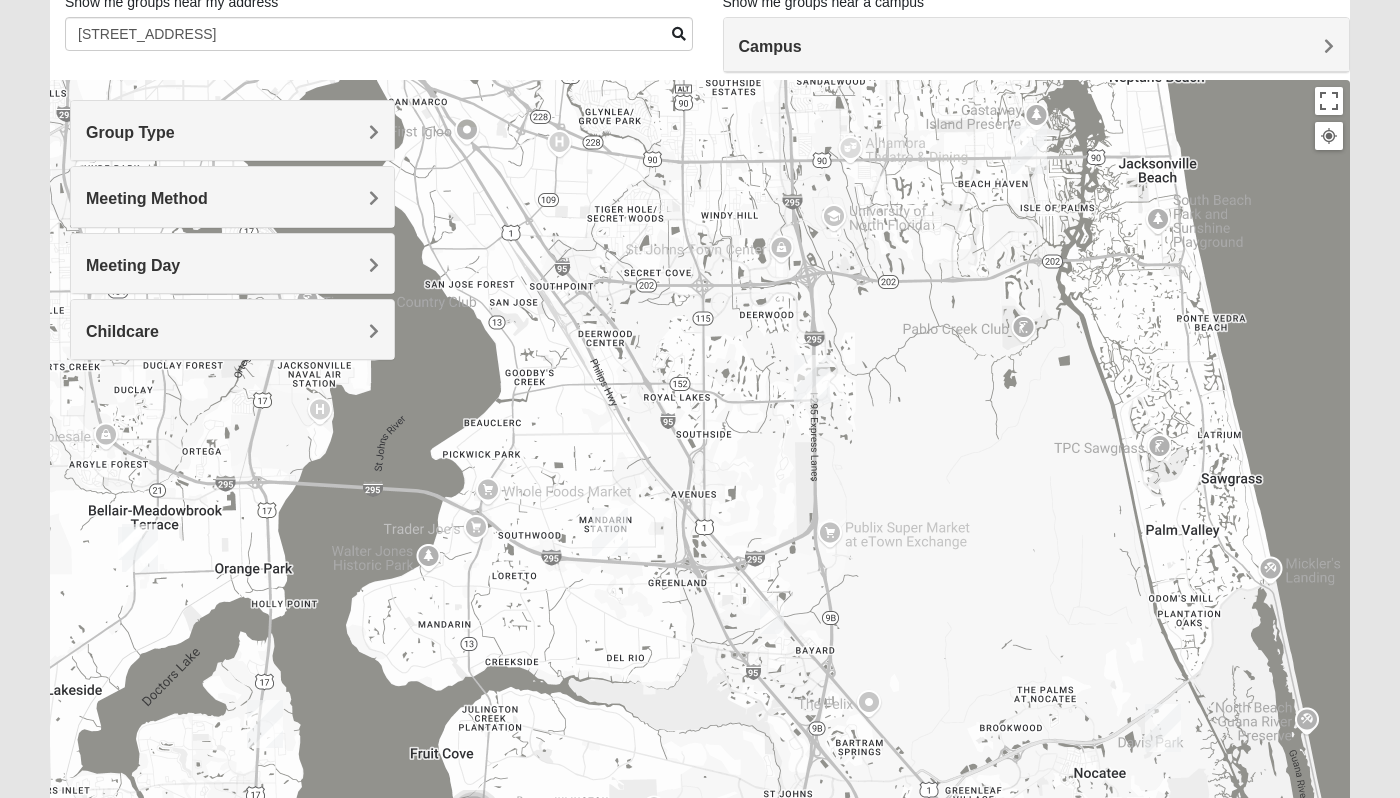 drag, startPoint x: 556, startPoint y: 423, endPoint x: 885, endPoint y: 105, distance: 457.5642 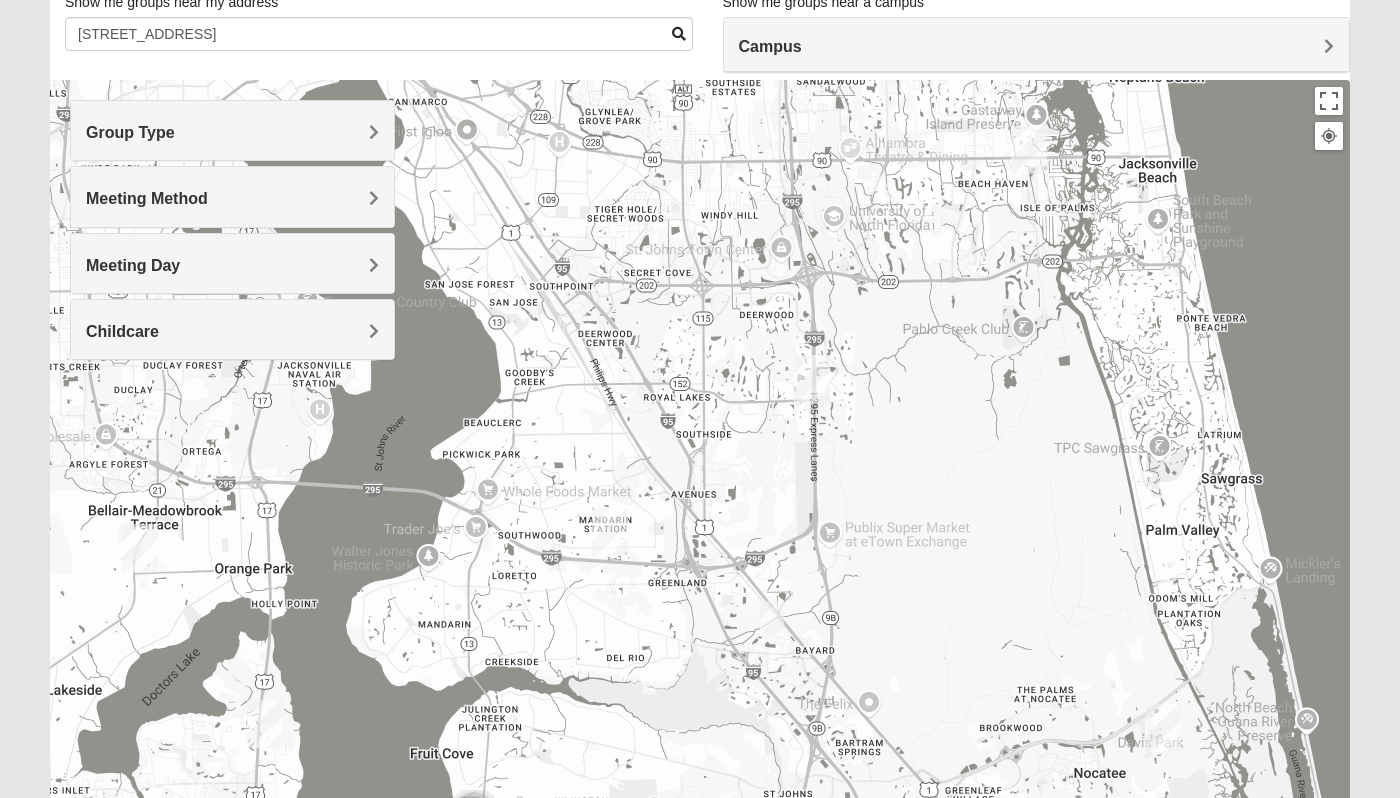 click on "Campus" at bounding box center [1037, 46] 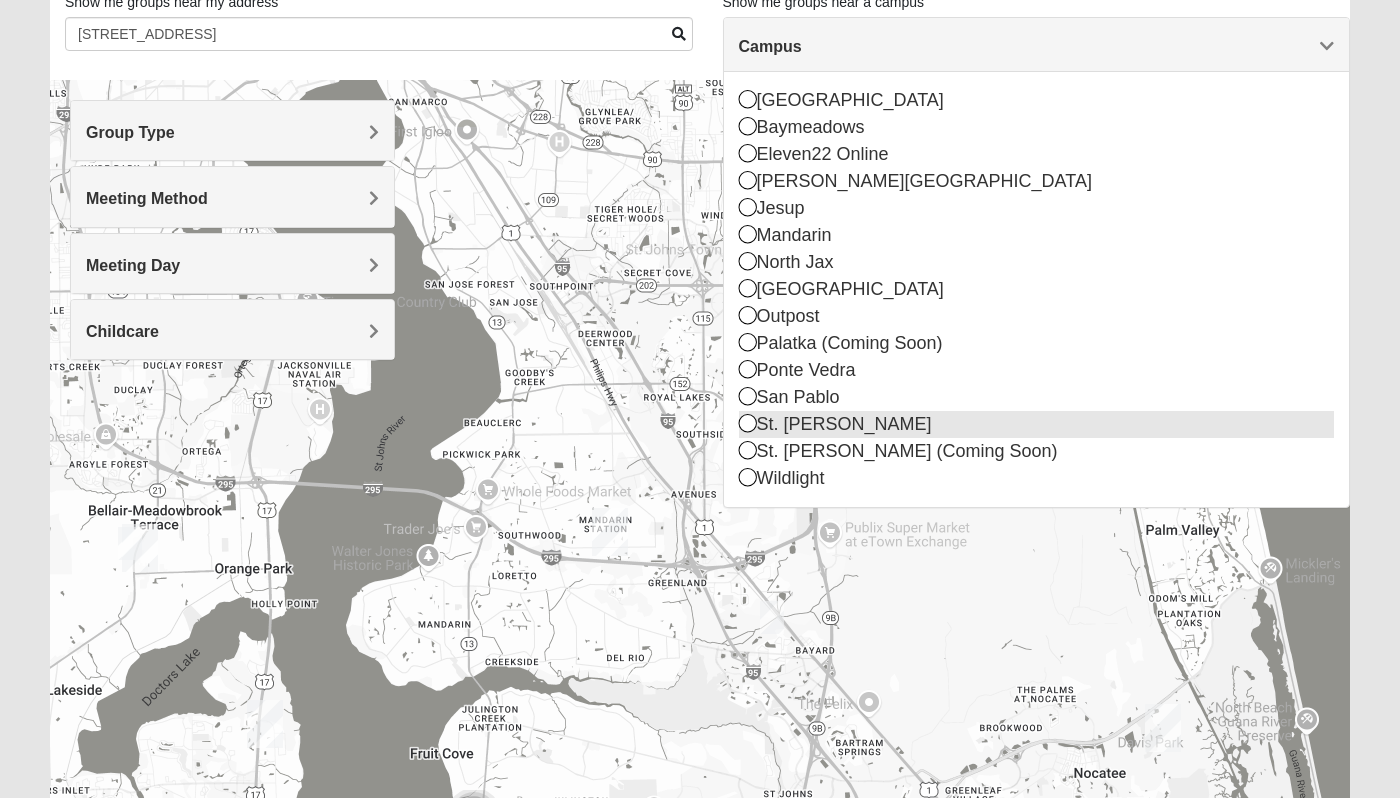 click at bounding box center (748, 423) 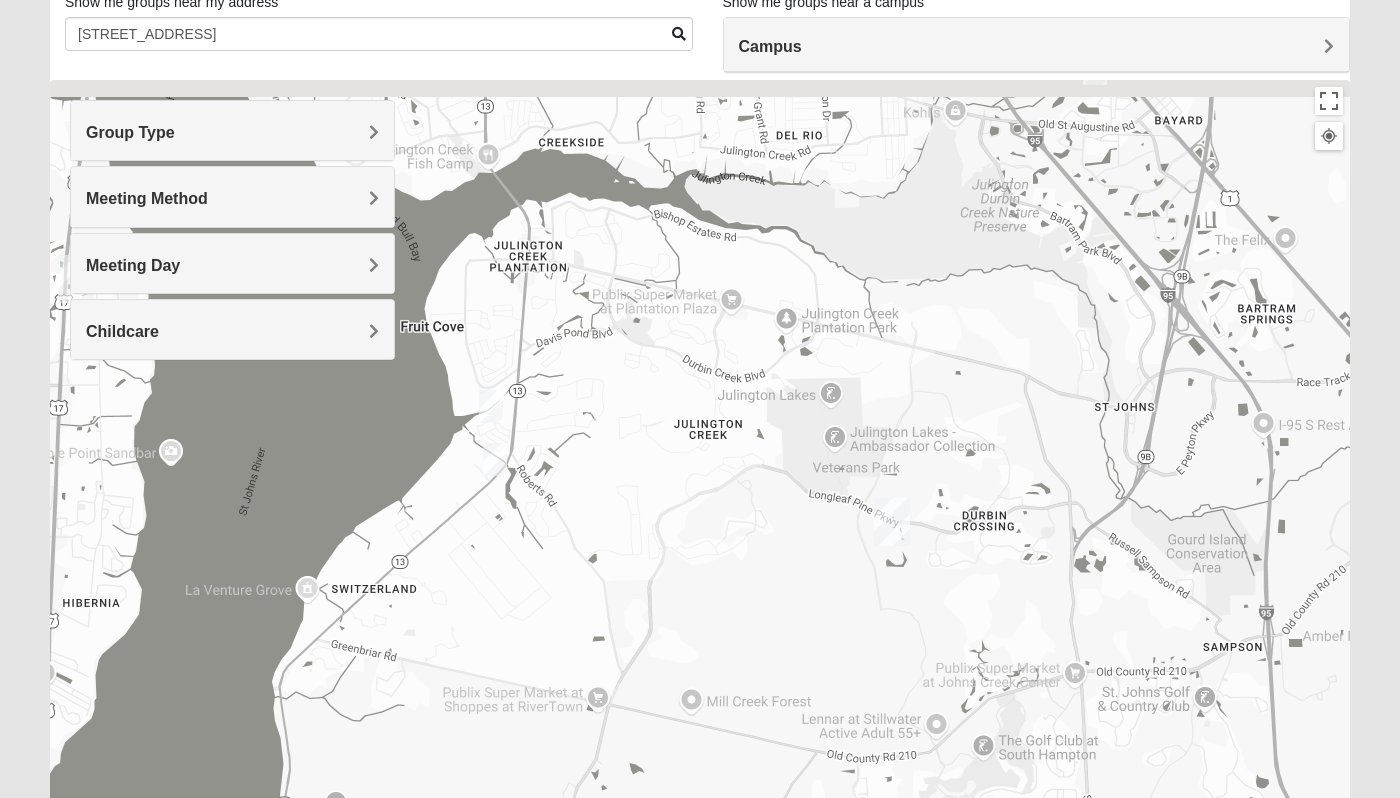 drag, startPoint x: 418, startPoint y: 456, endPoint x: 614, endPoint y: 513, distance: 204.12006 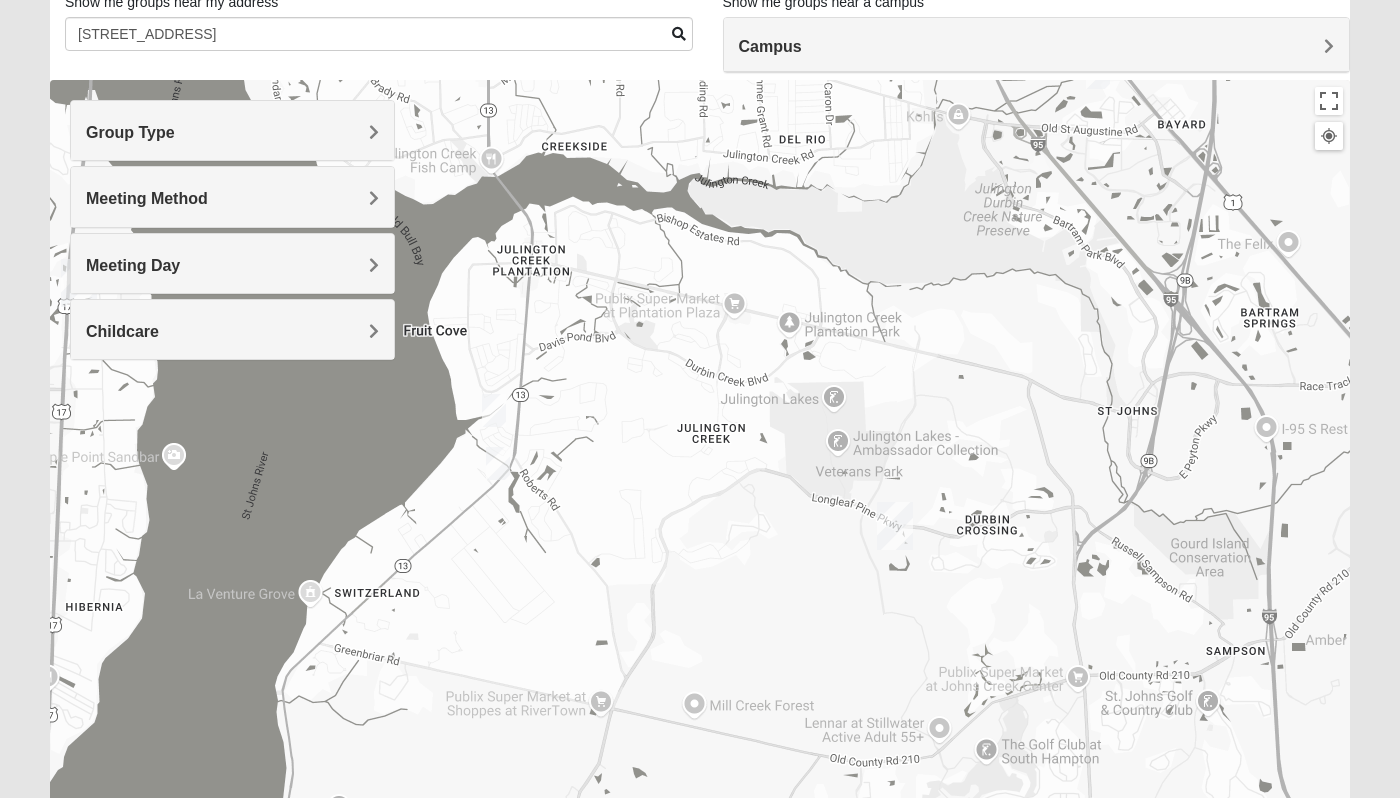 click at bounding box center [700, 480] 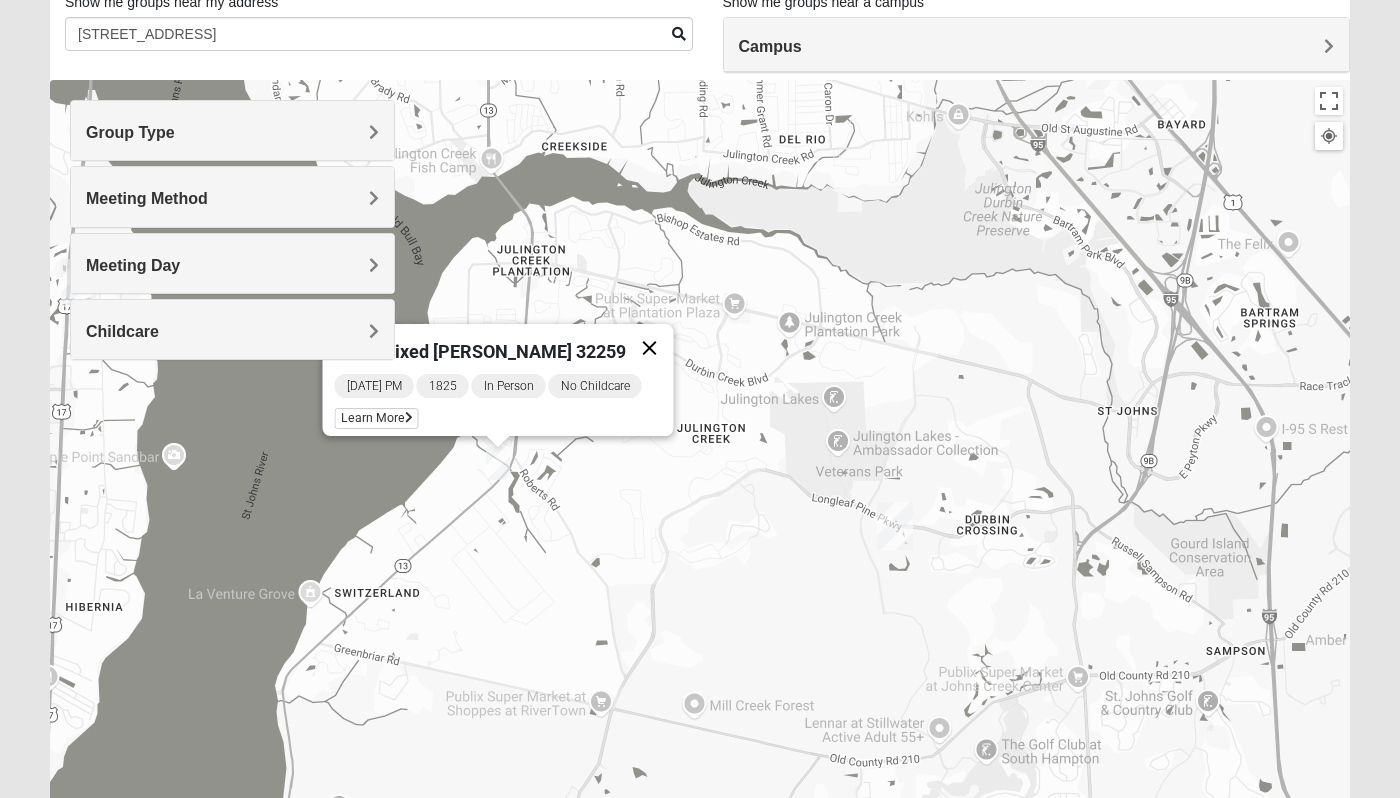 click at bounding box center (650, 348) 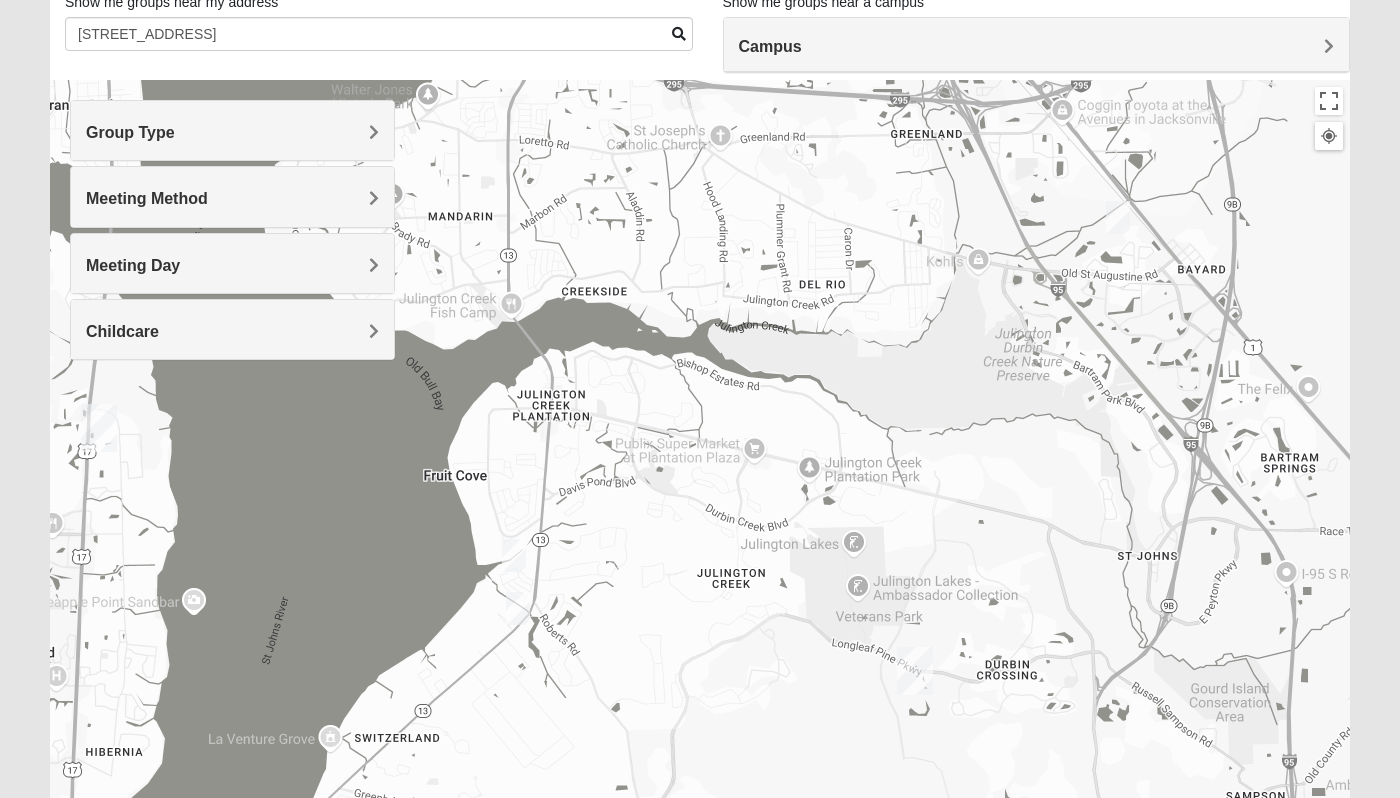 drag, startPoint x: 601, startPoint y: 480, endPoint x: 621, endPoint y: 627, distance: 148.35431 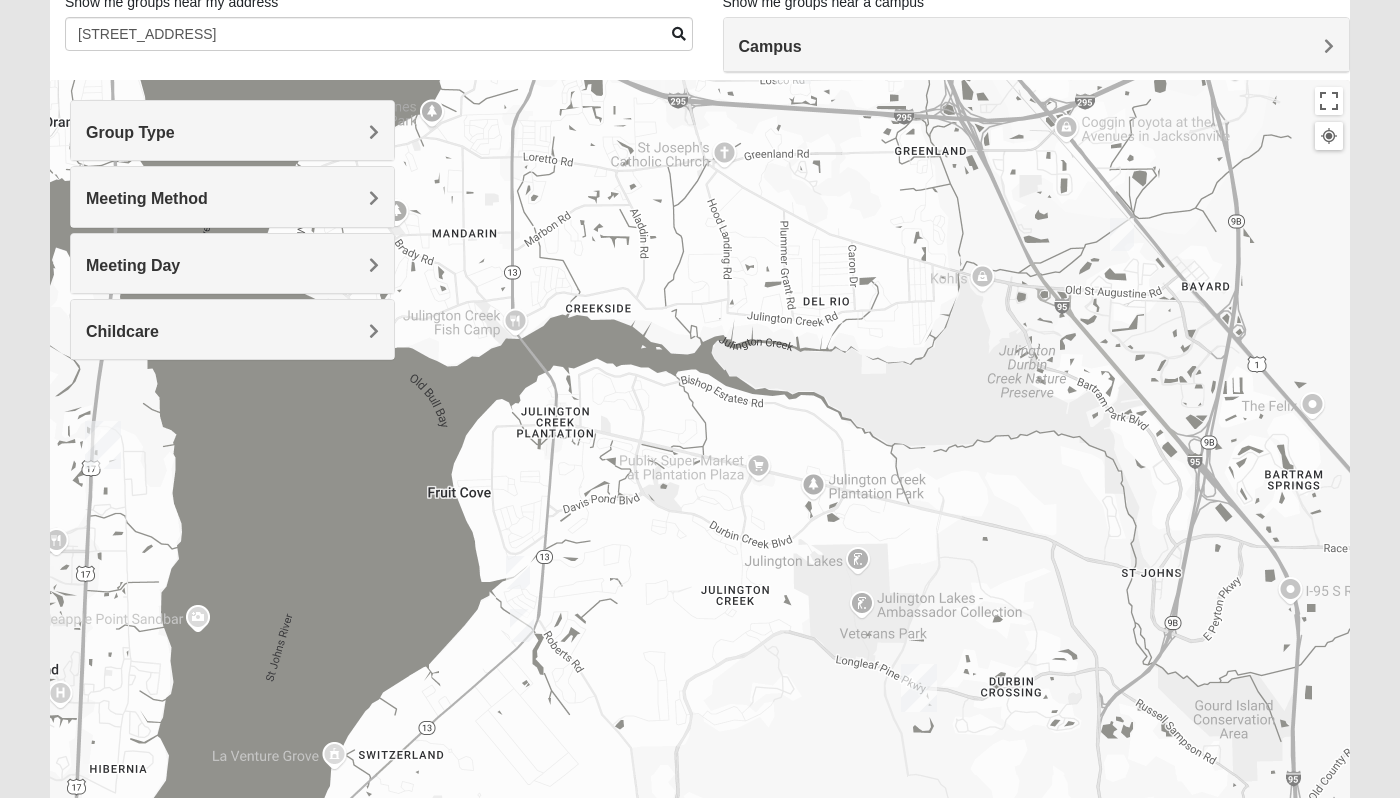 click at bounding box center [518, 572] 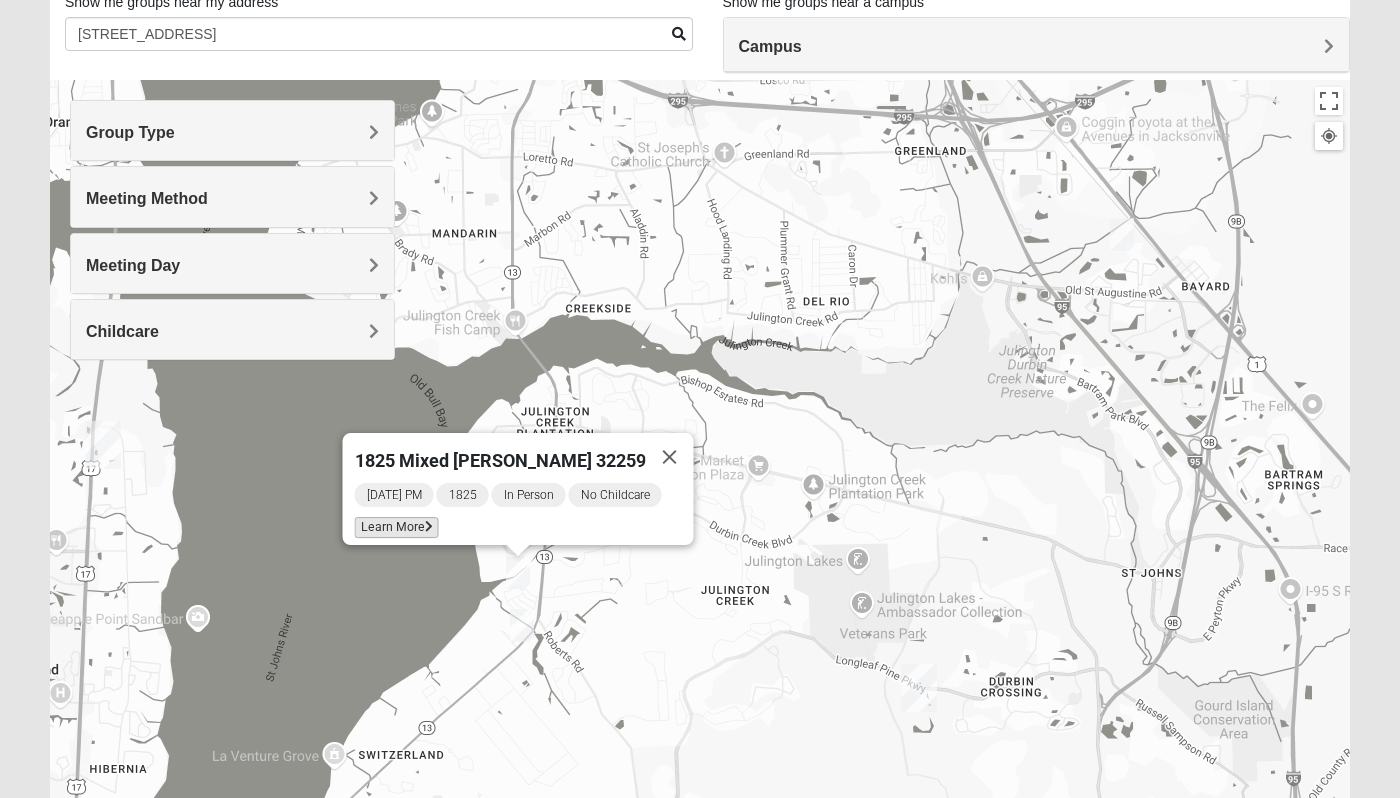 click on "Learn More" at bounding box center (397, 527) 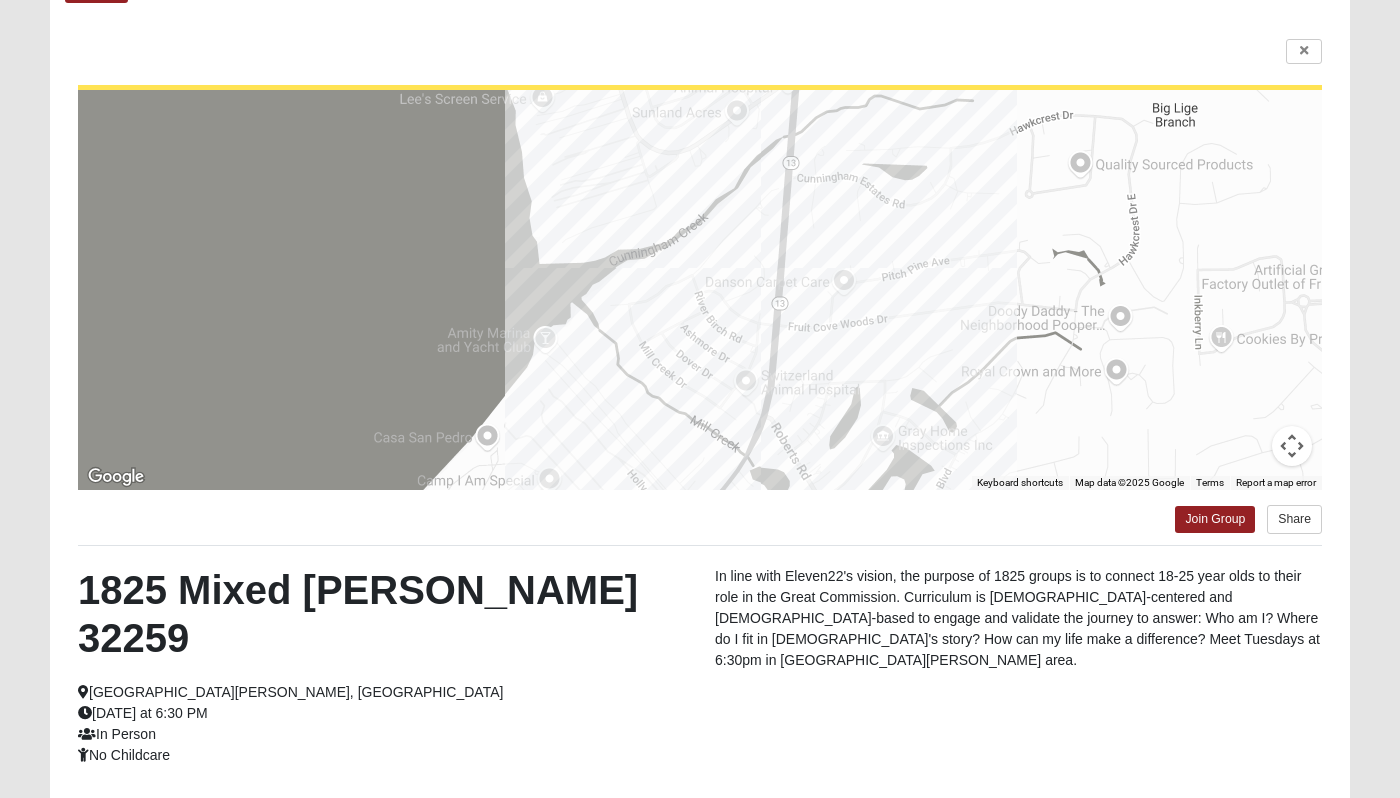 scroll, scrollTop: 130, scrollLeft: 0, axis: vertical 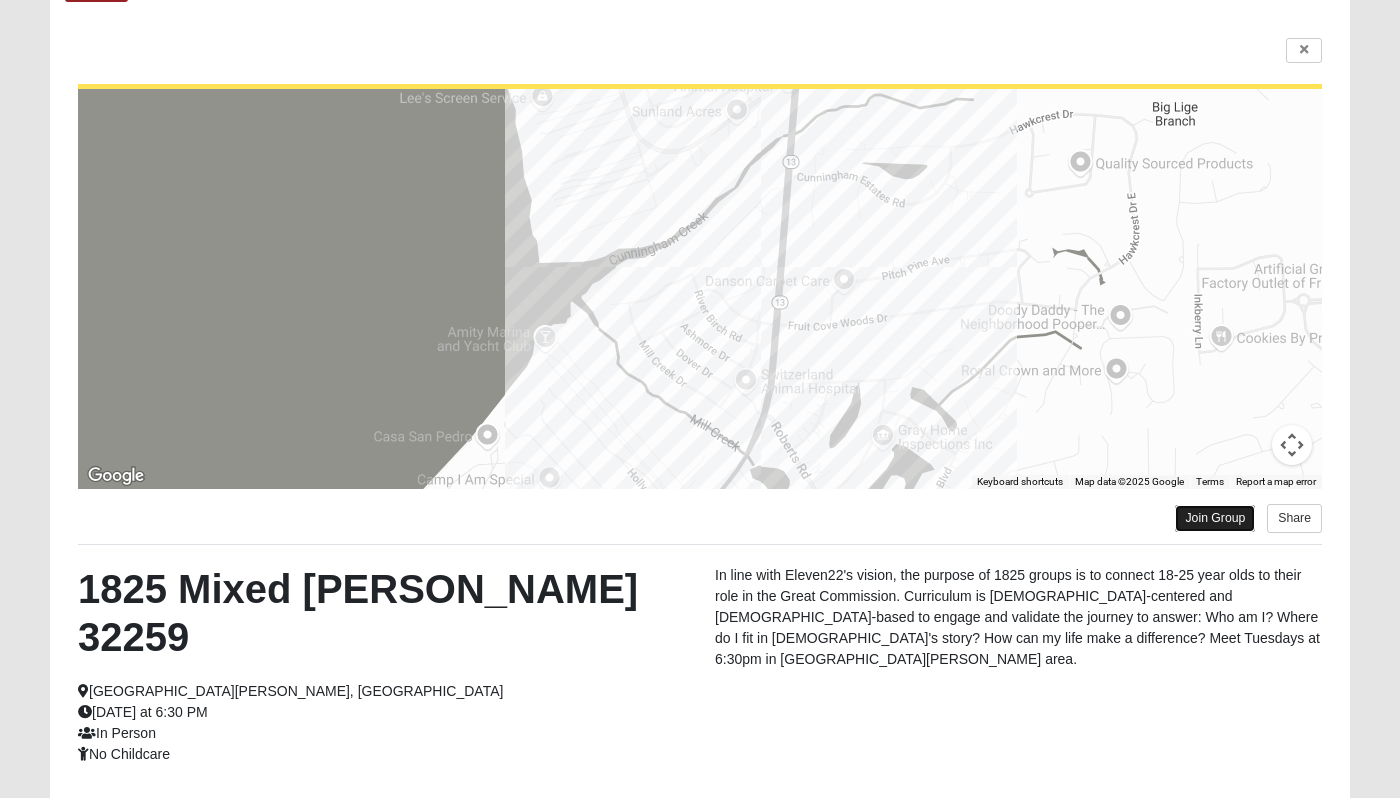 click on "Join Group" at bounding box center [1215, 518] 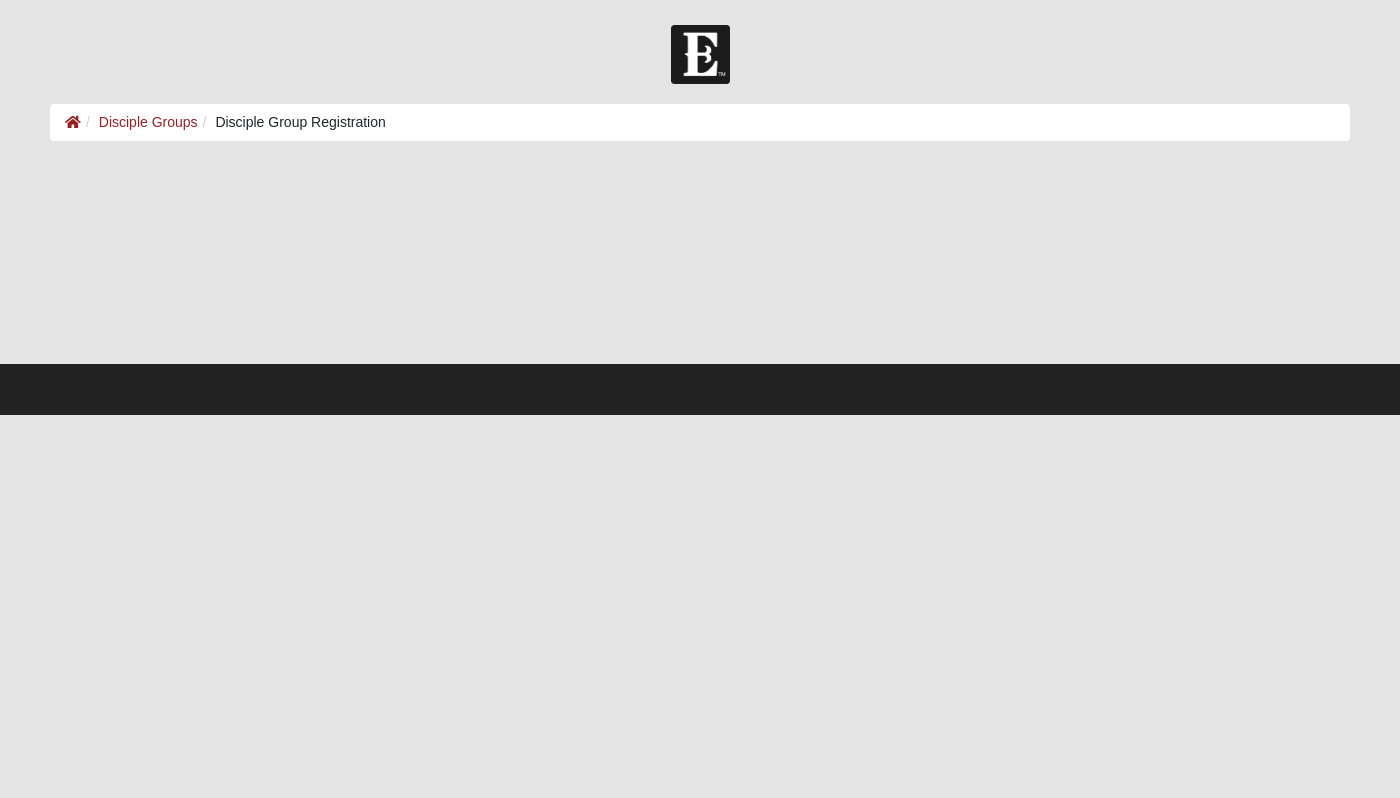 scroll, scrollTop: 0, scrollLeft: 0, axis: both 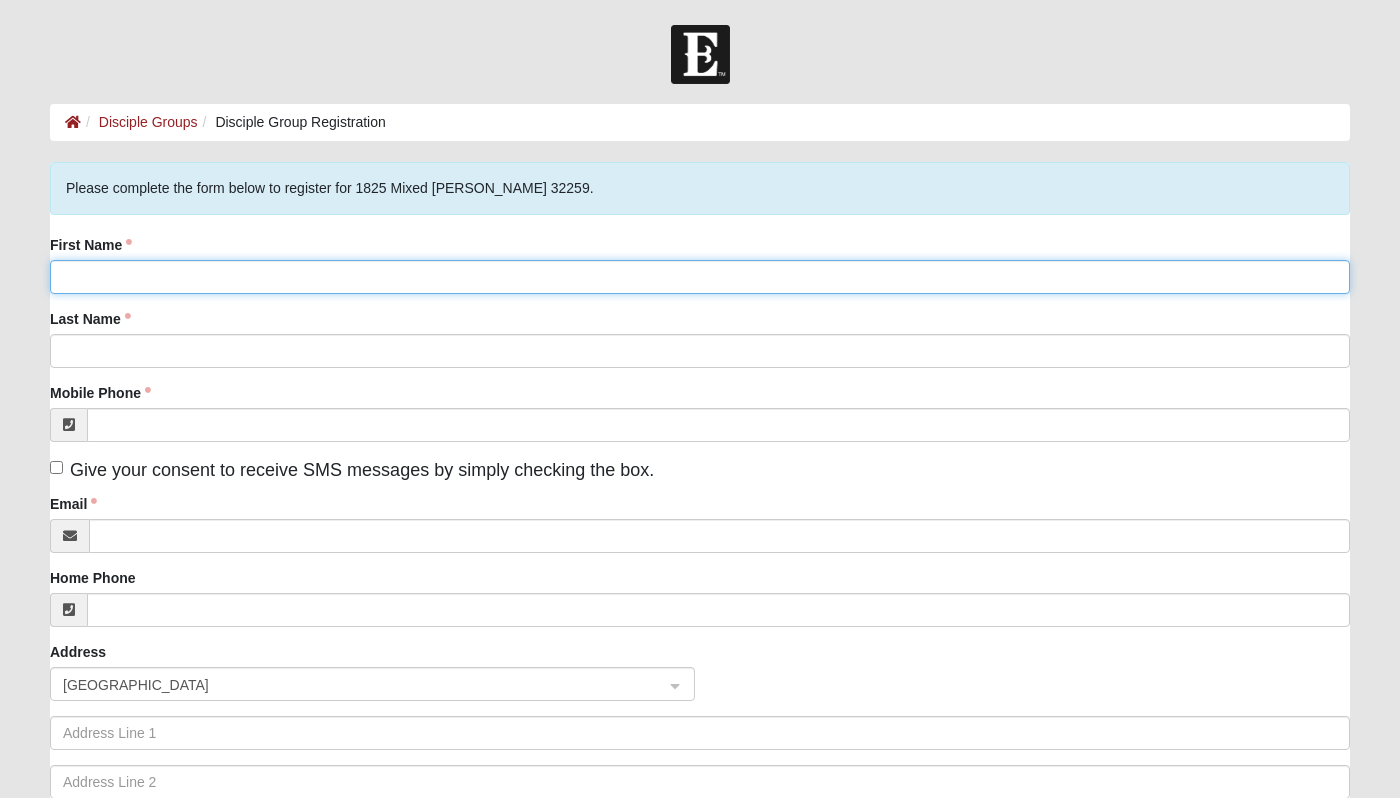 click on "First Name" 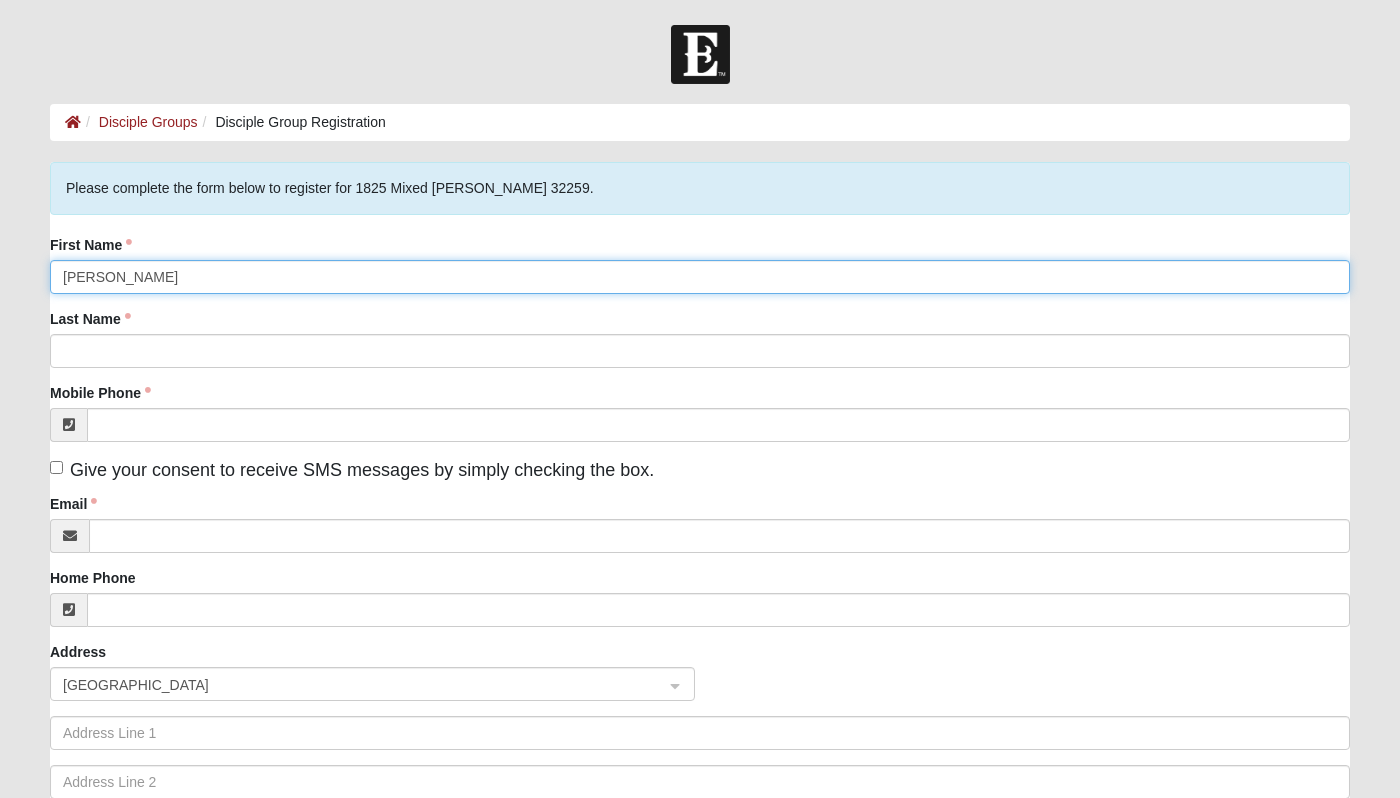 type on "Maria" 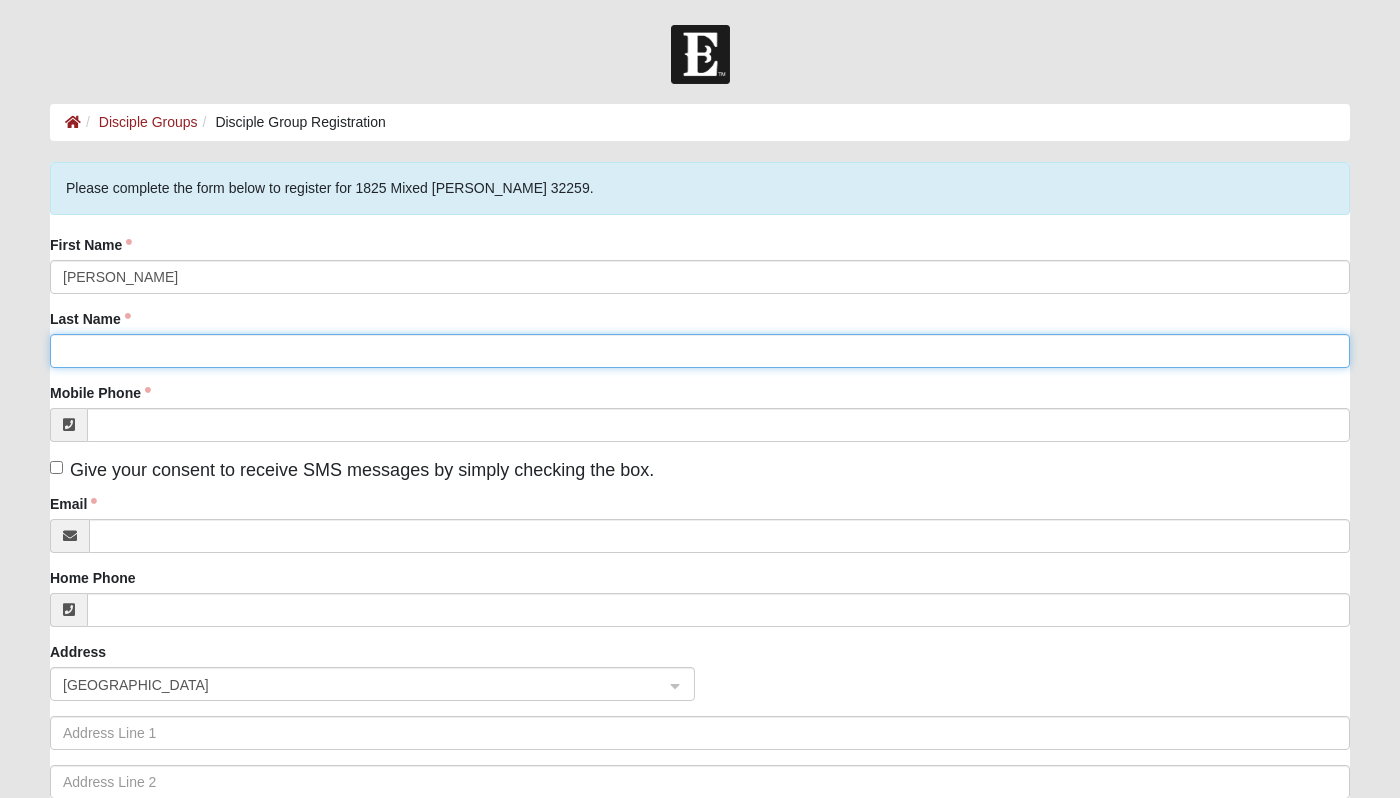 click on "Last Name" 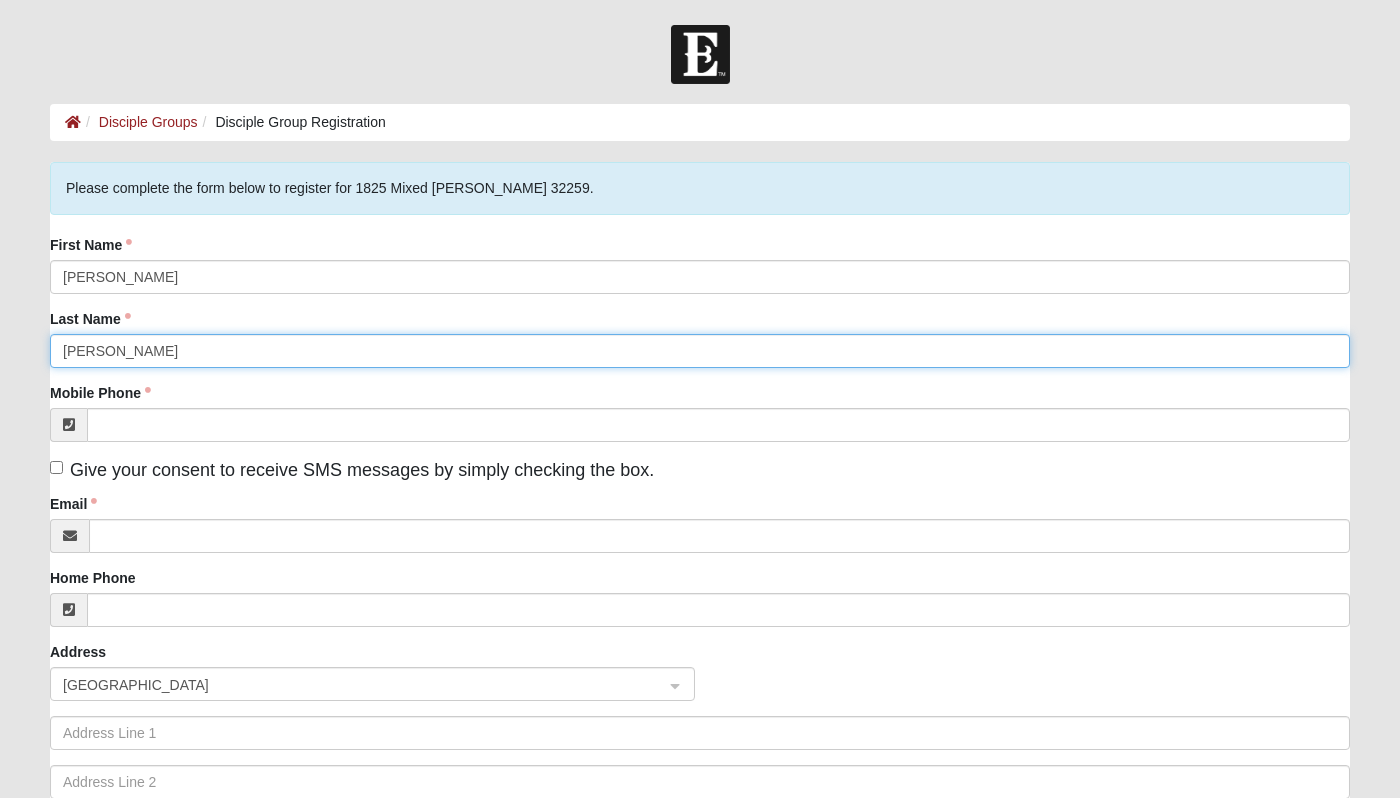 type on "Simonin" 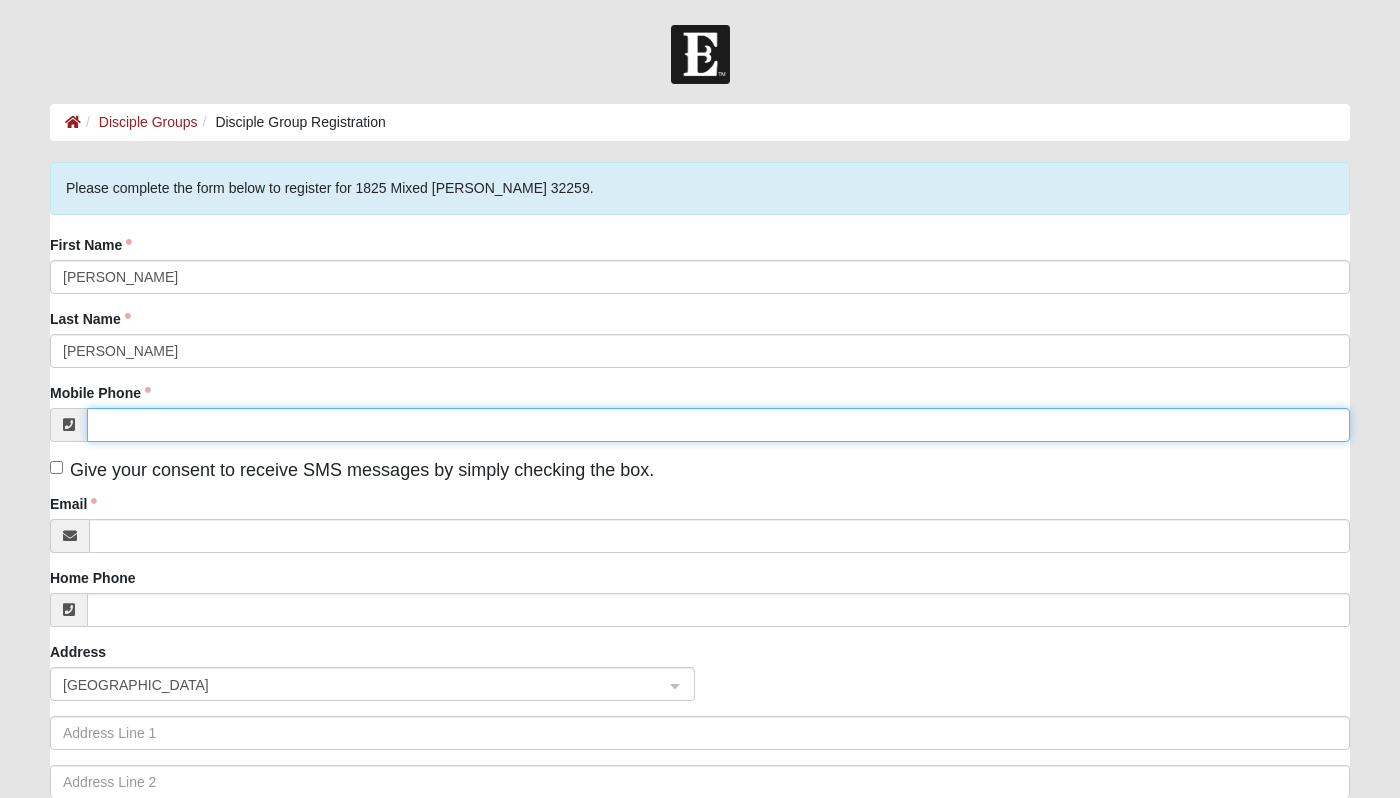 click on "Mobile Phone" at bounding box center [718, 425] 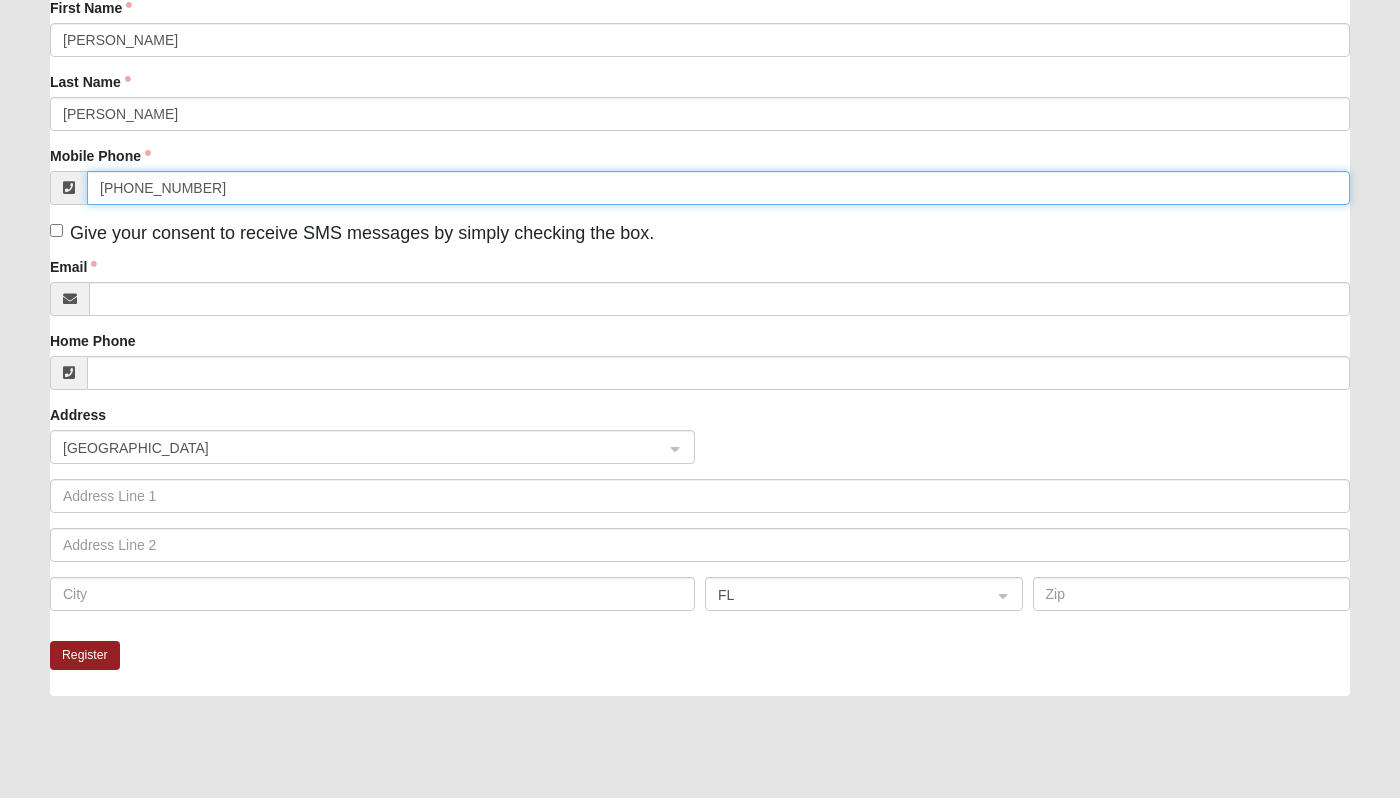 scroll, scrollTop: 283, scrollLeft: 0, axis: vertical 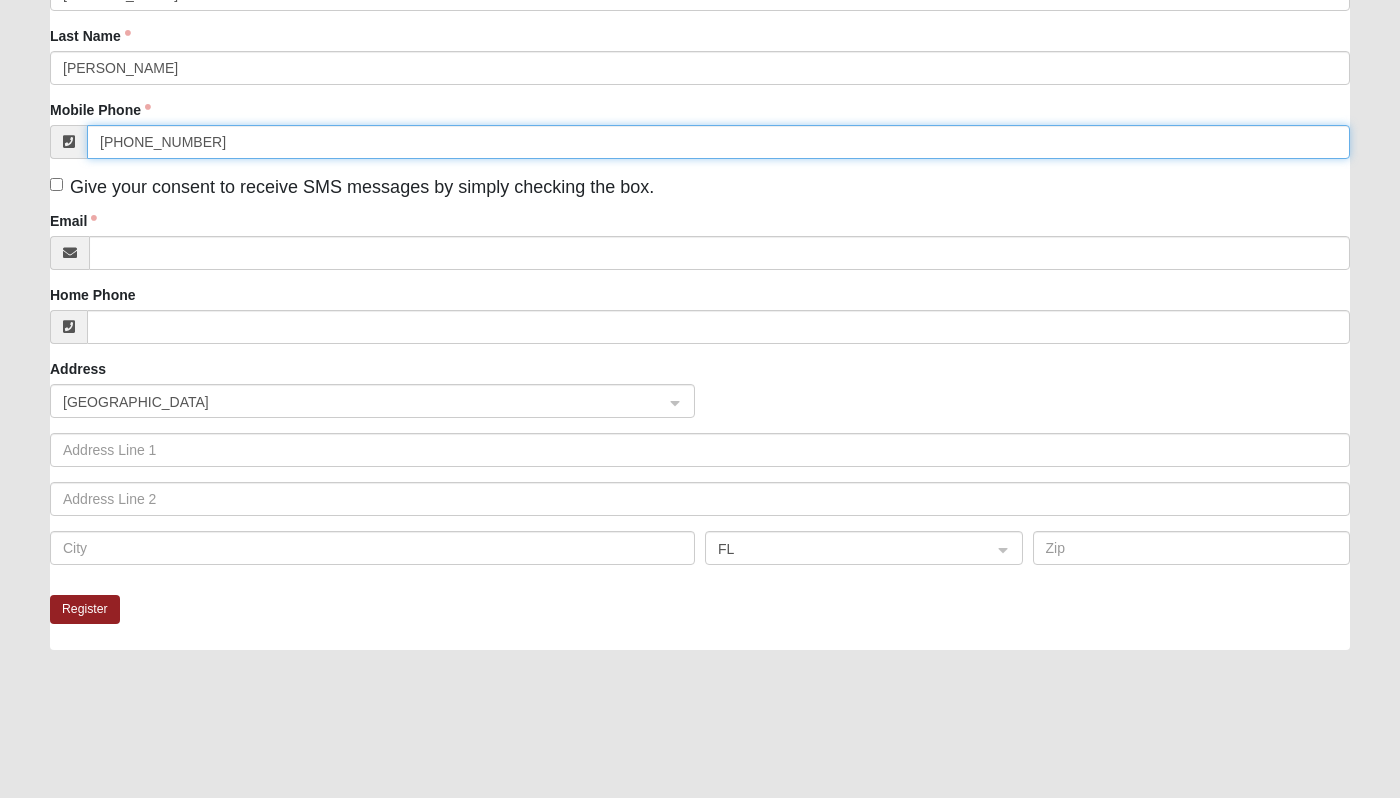 type on "(321) 732-0223" 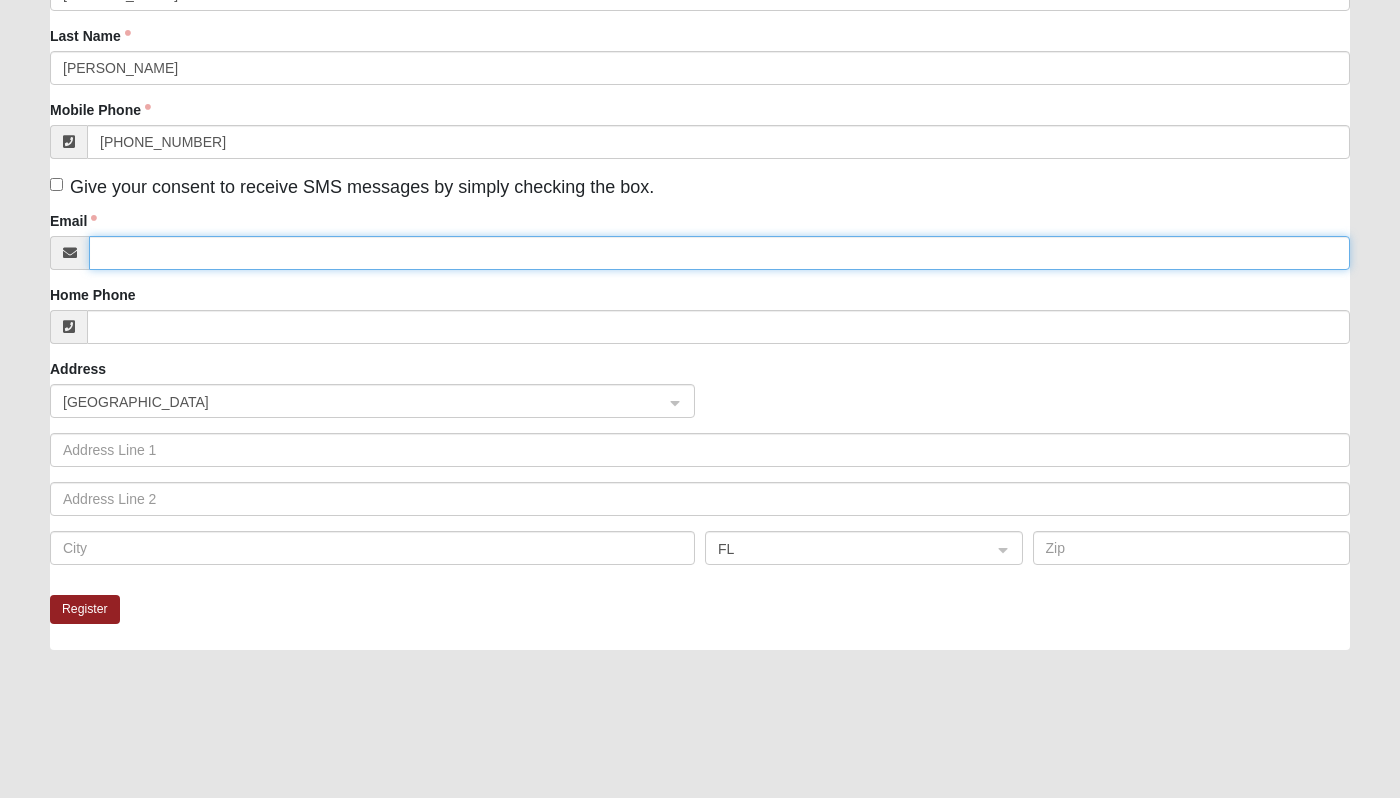 click on "Email" at bounding box center (719, 253) 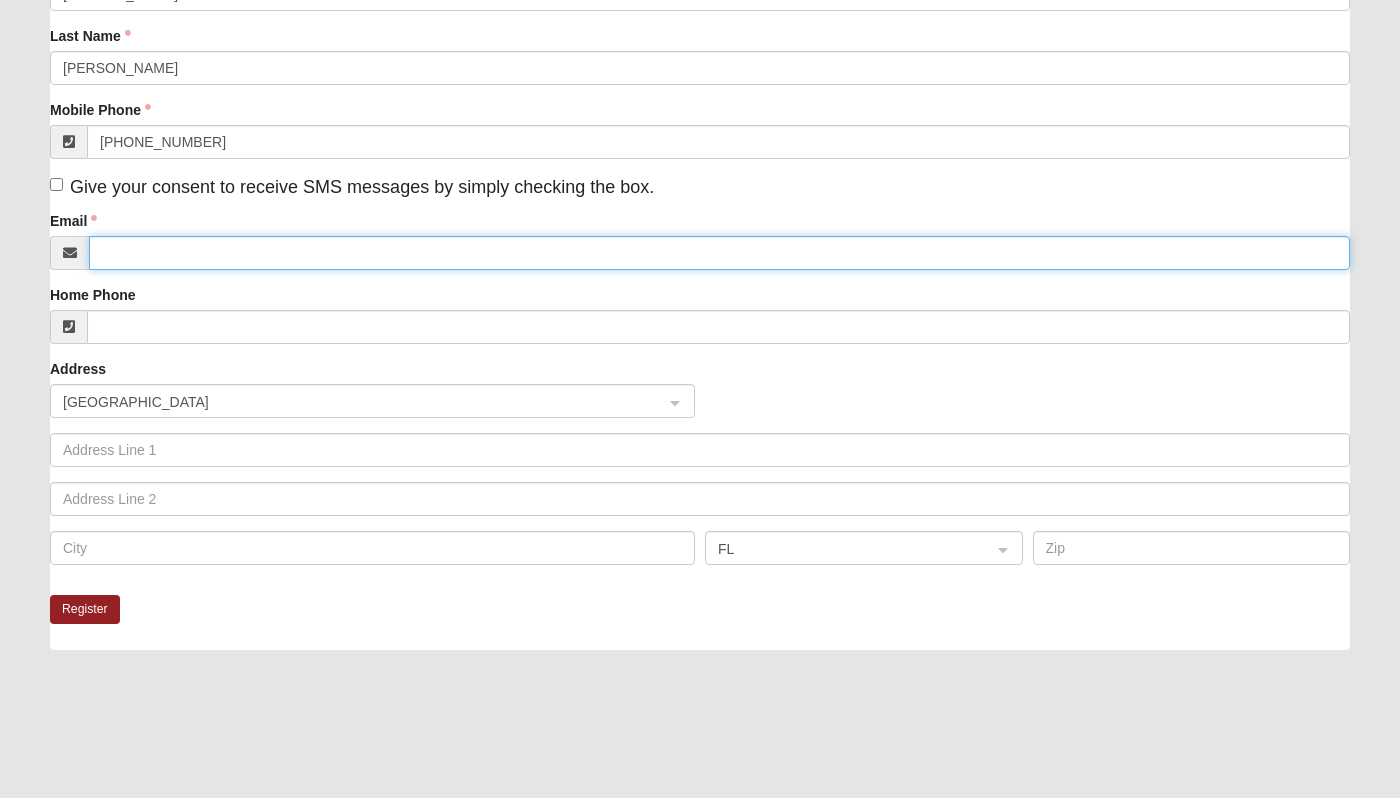 type on "m" 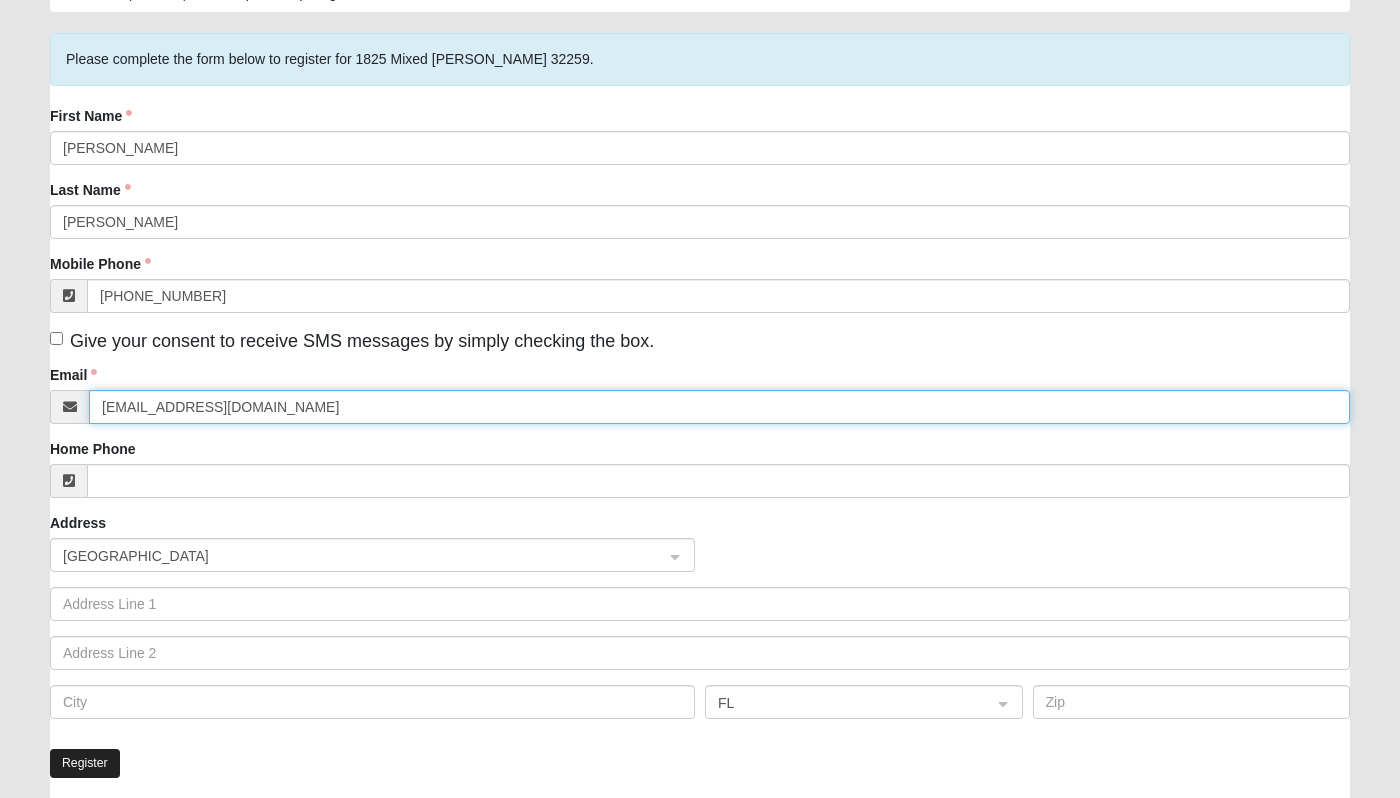 scroll, scrollTop: 186, scrollLeft: 0, axis: vertical 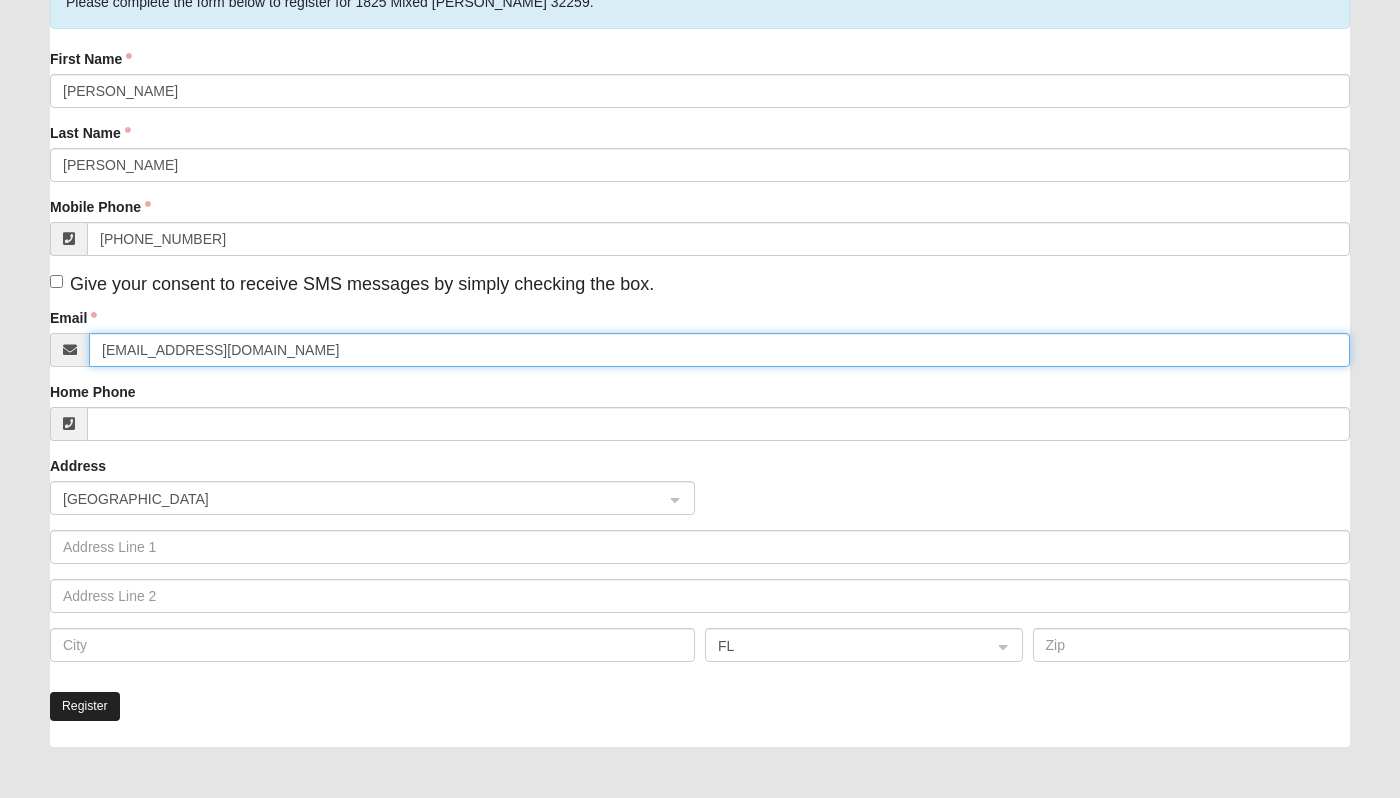 type on "dudasimonin@gmail.com" 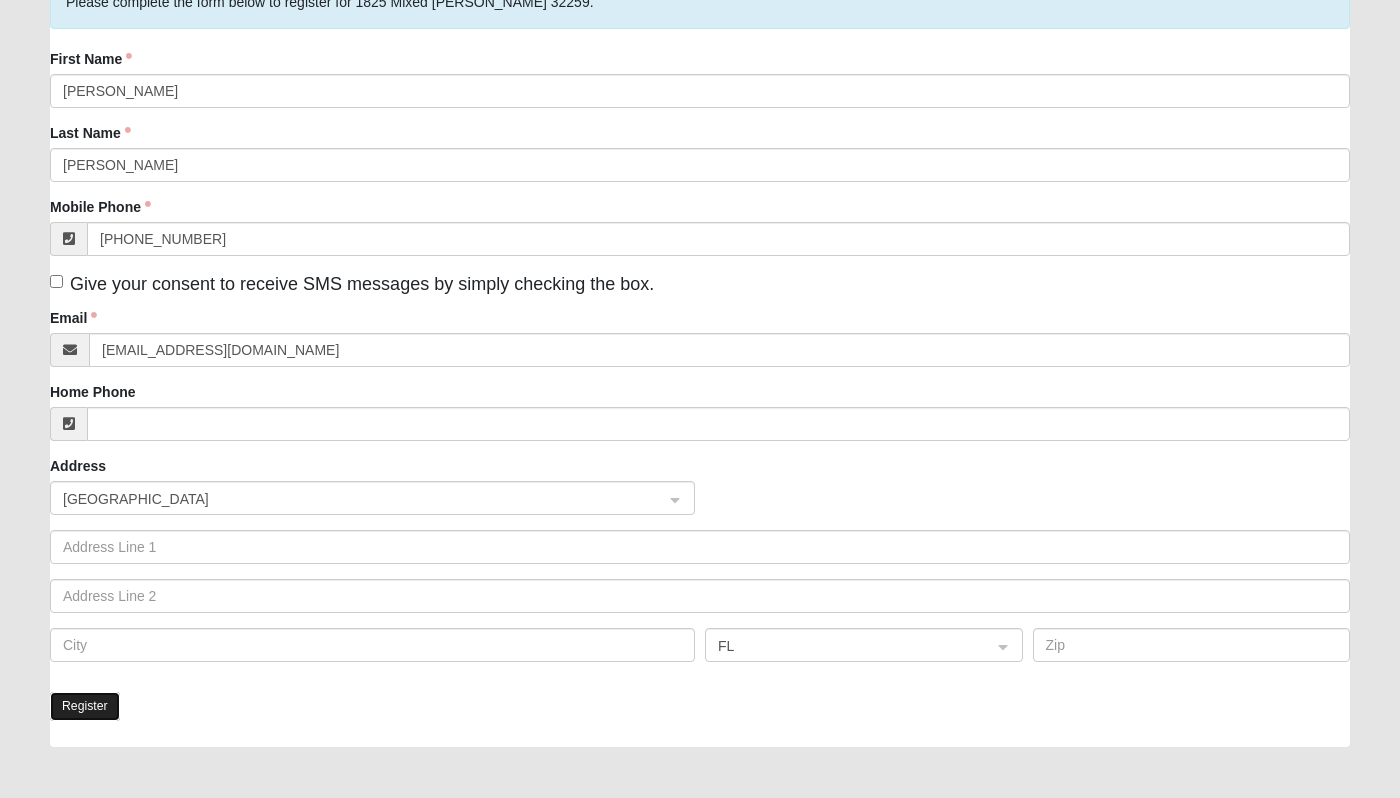 click on "Register" 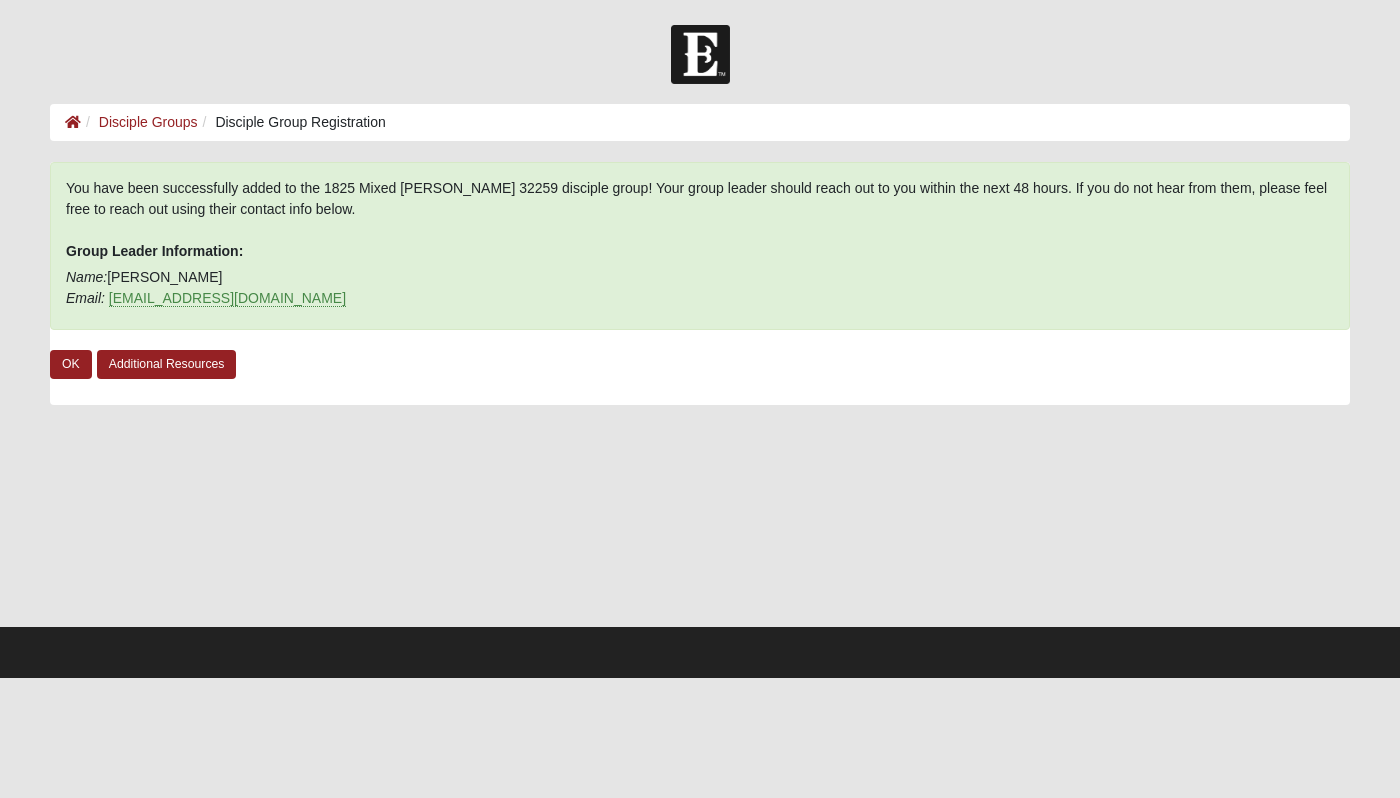 scroll, scrollTop: 0, scrollLeft: 0, axis: both 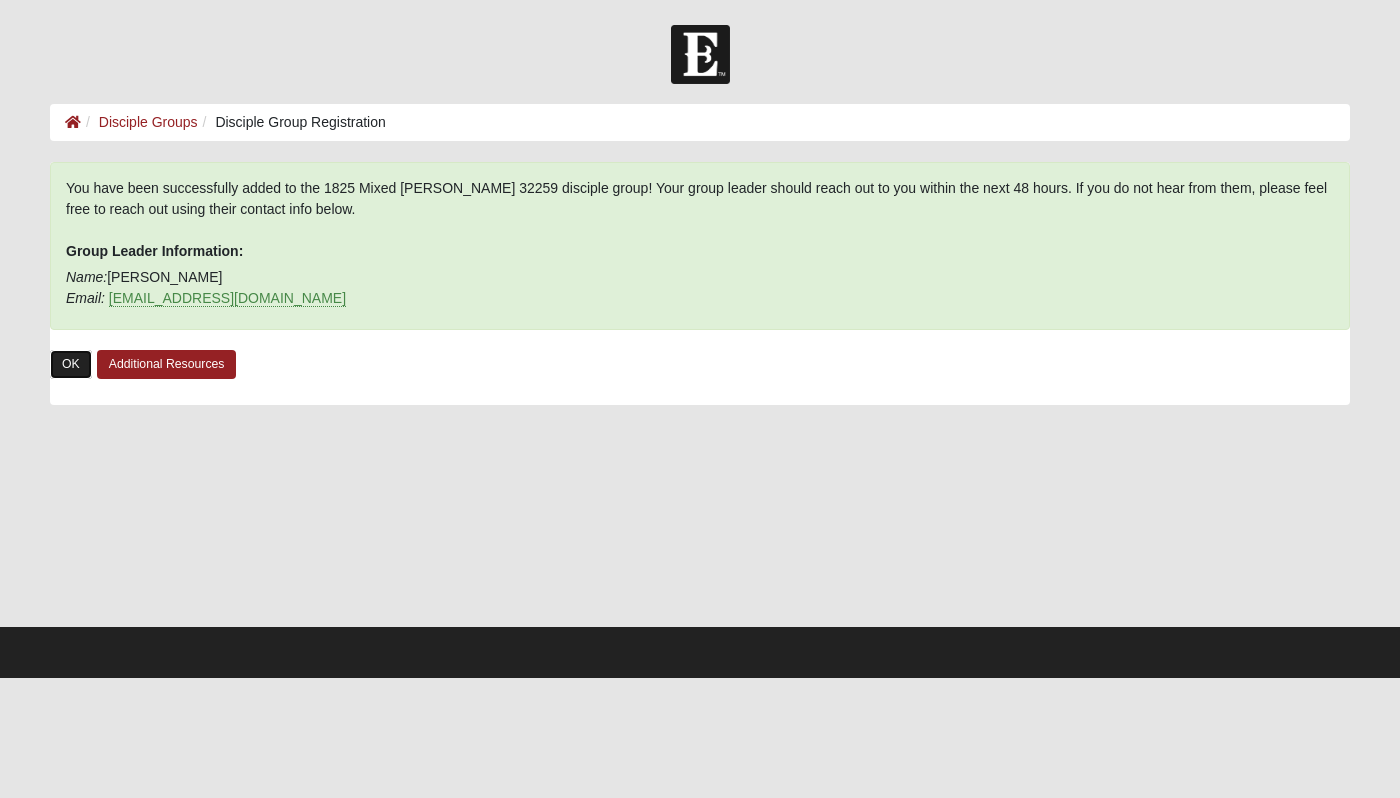 click on "OK" at bounding box center [71, 364] 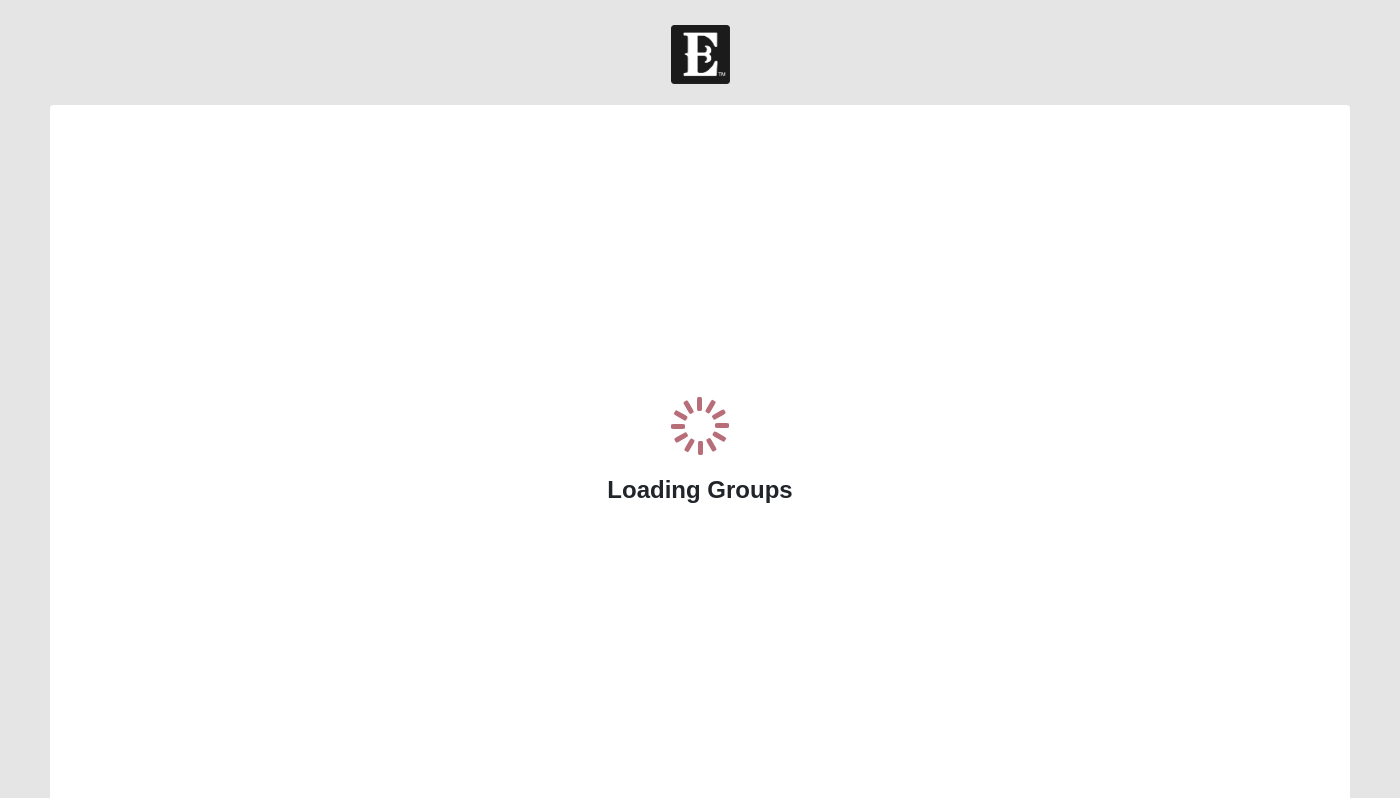 scroll, scrollTop: 0, scrollLeft: 0, axis: both 